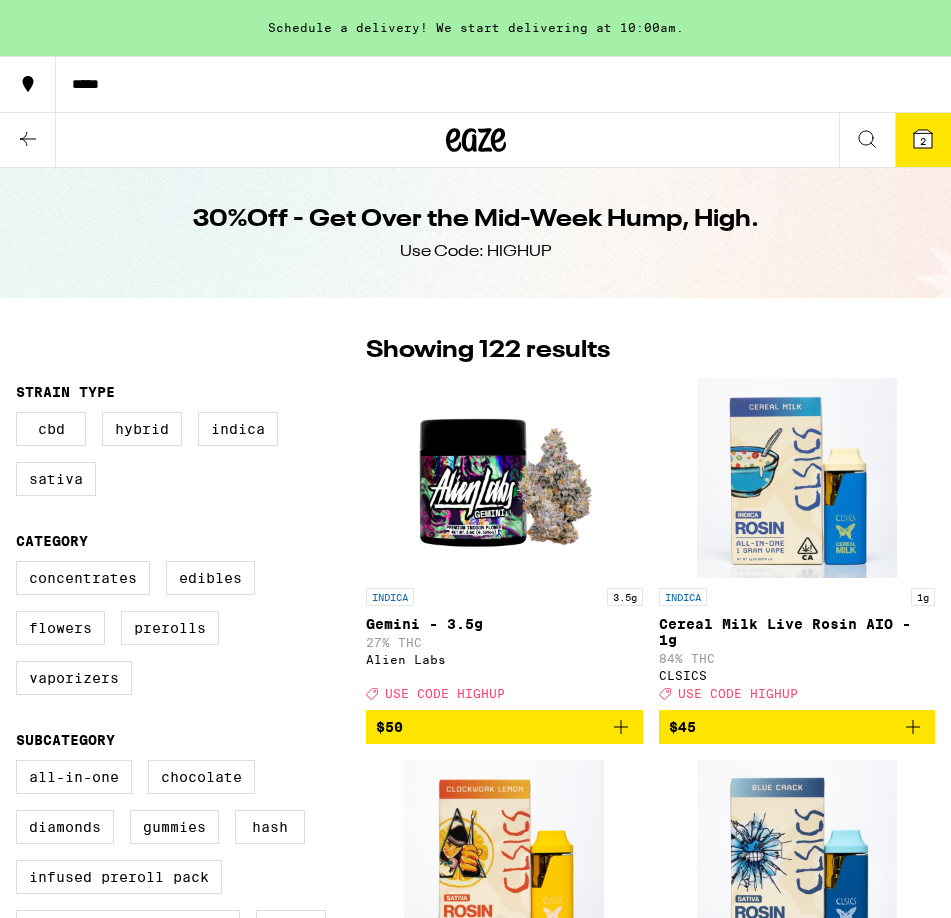 scroll, scrollTop: 843, scrollLeft: 0, axis: vertical 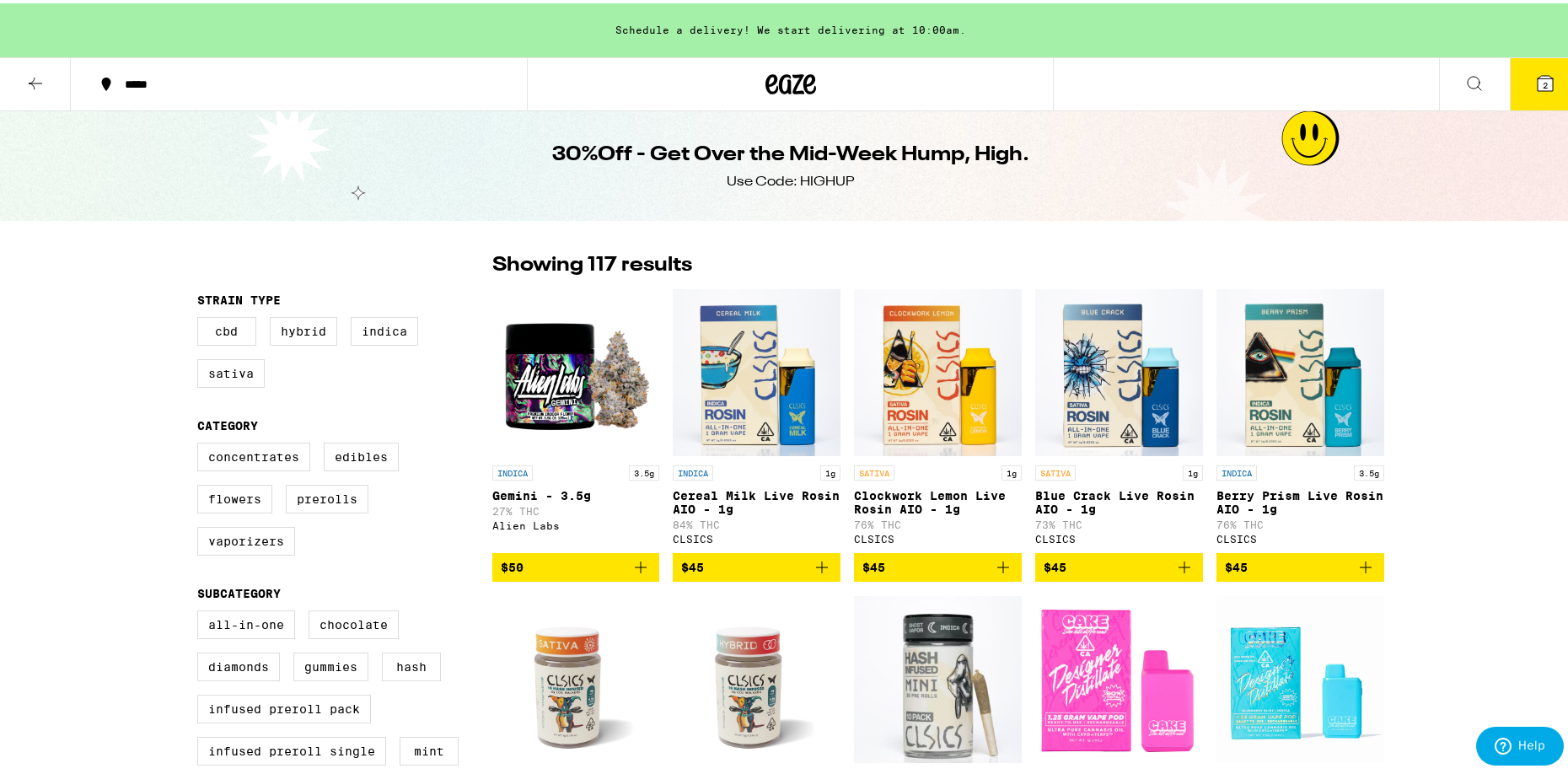click 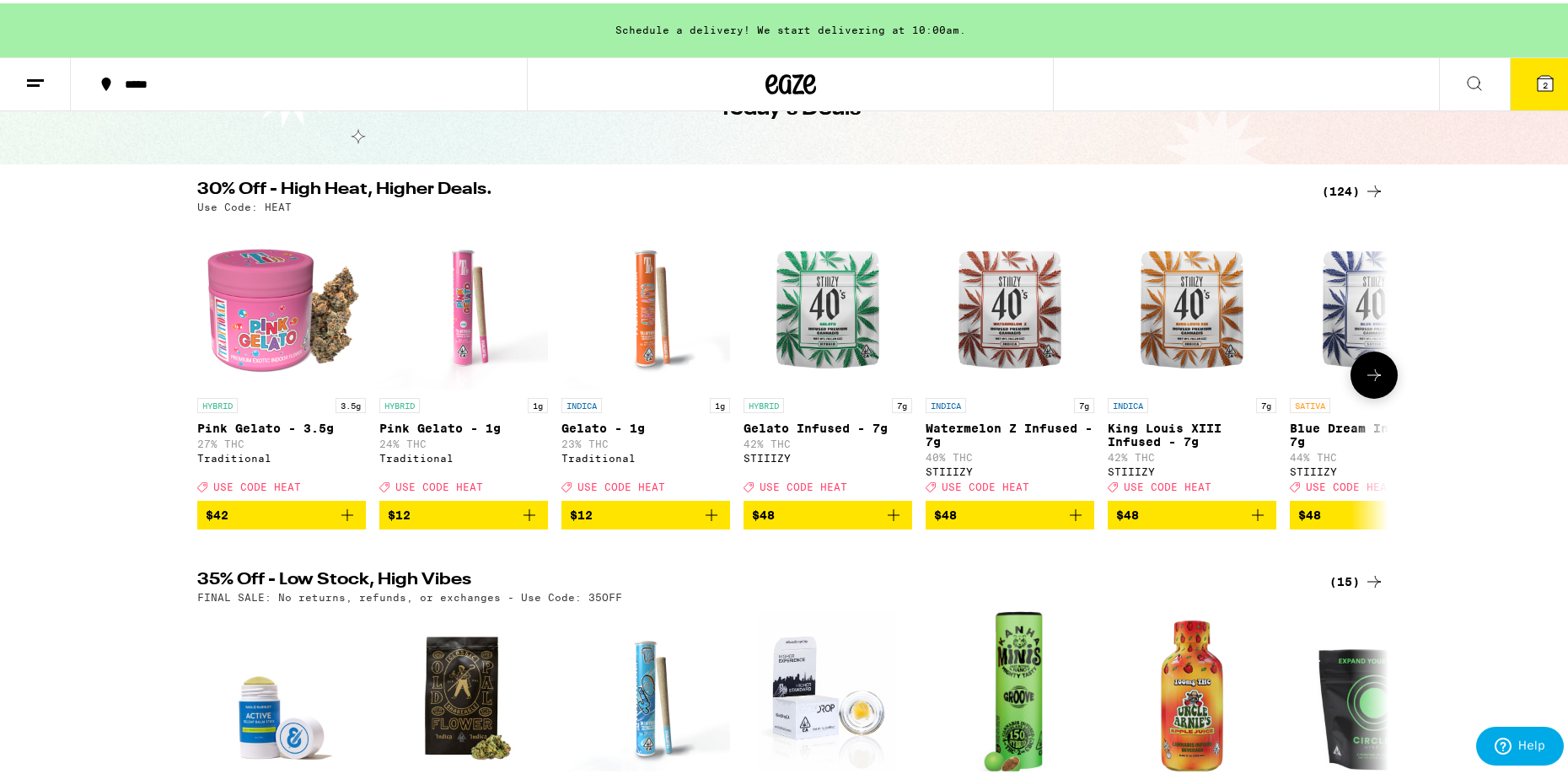 scroll, scrollTop: 84, scrollLeft: 0, axis: vertical 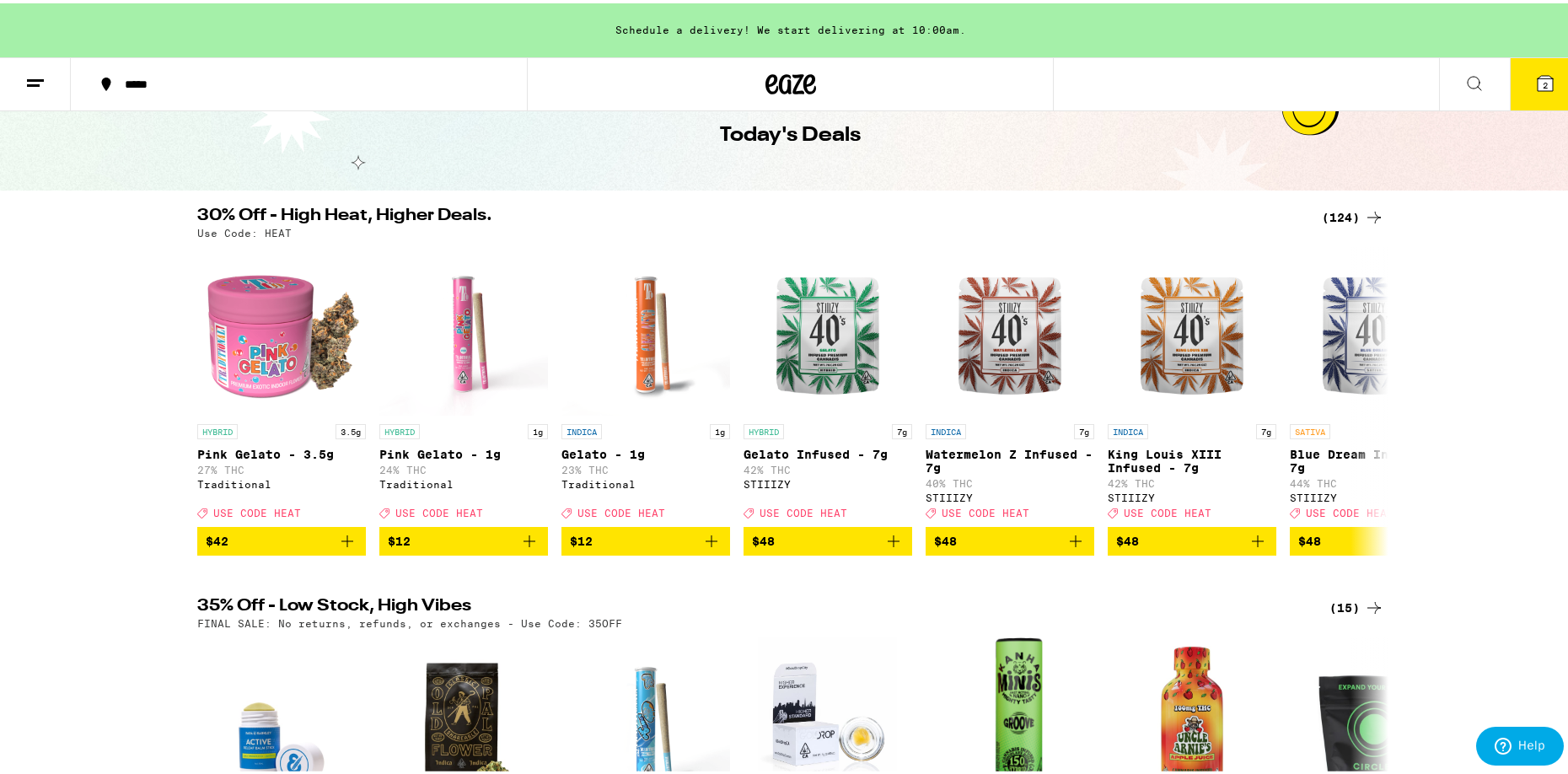 click 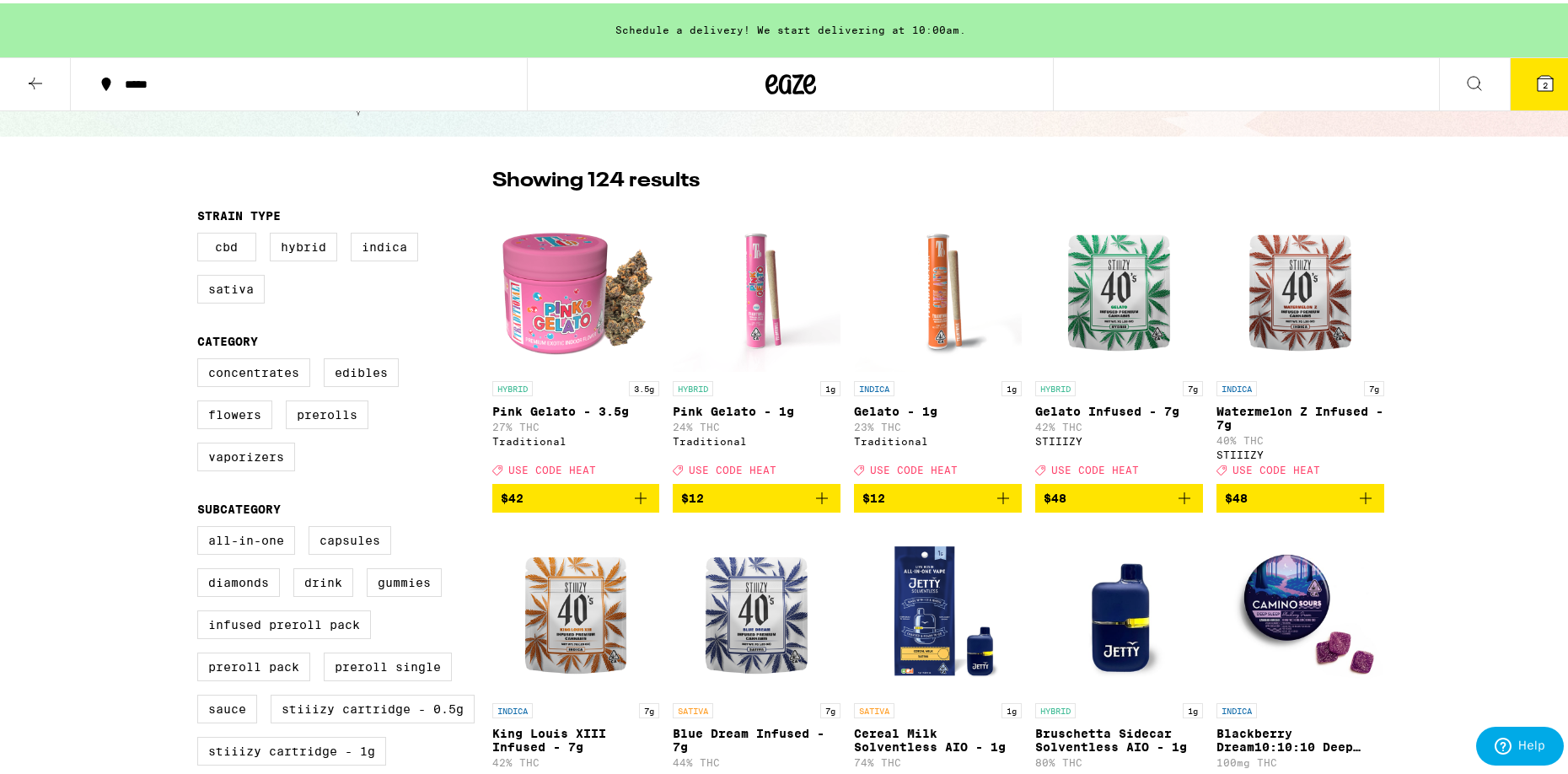 scroll, scrollTop: 0, scrollLeft: 0, axis: both 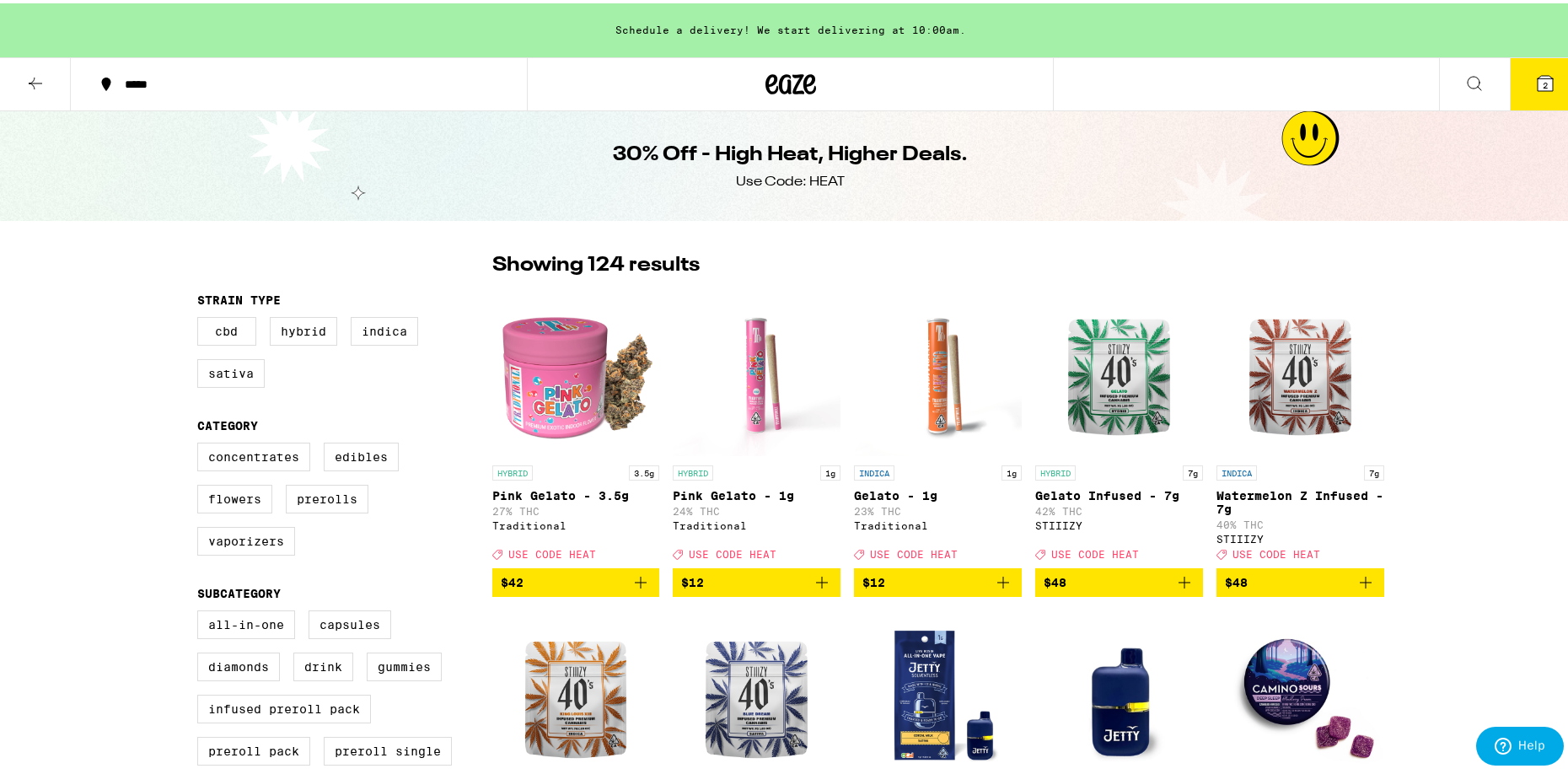 click on "Prerolls" at bounding box center (327, 496) 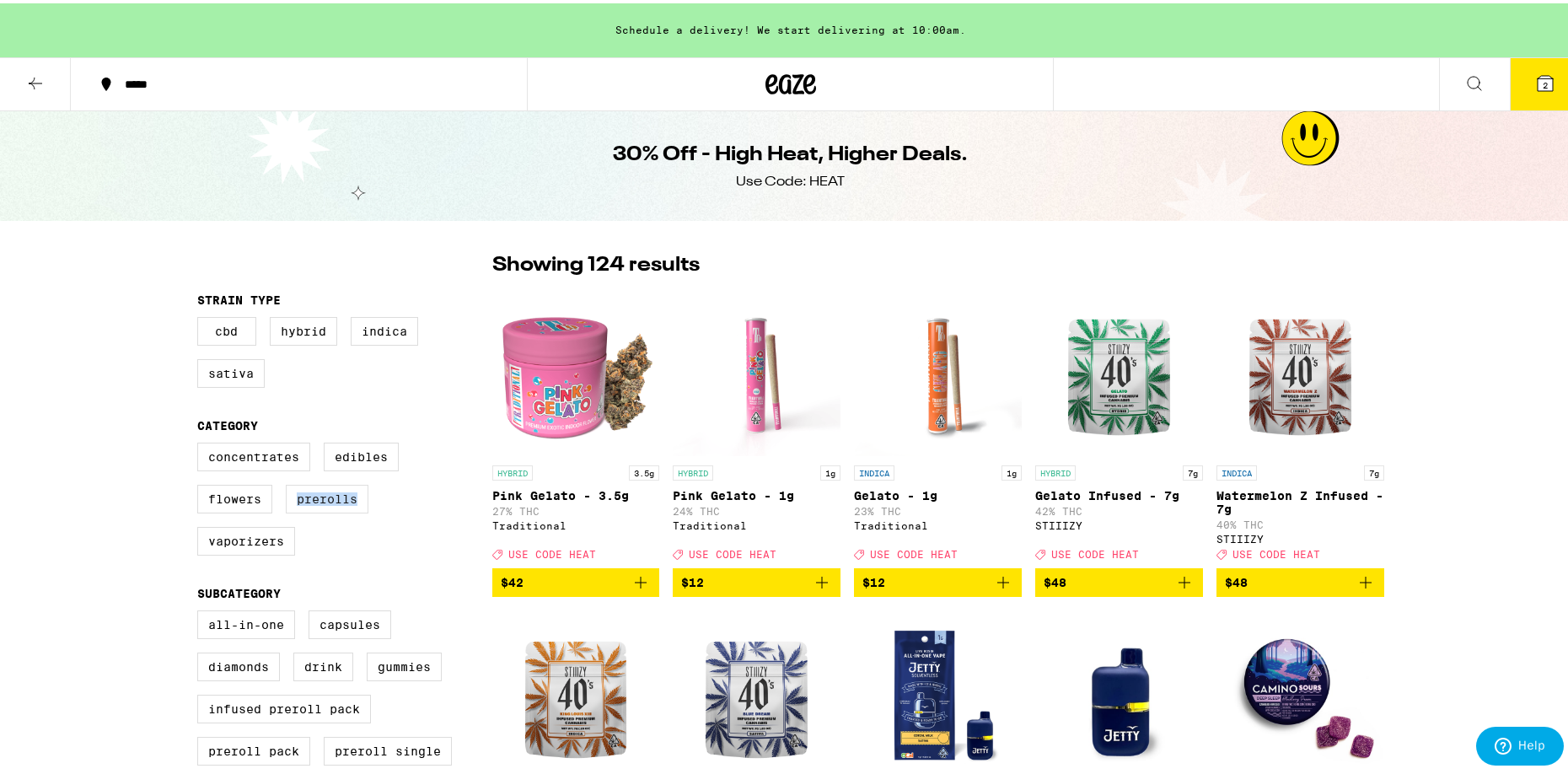 click on "Prerolls" at bounding box center (327, 496) 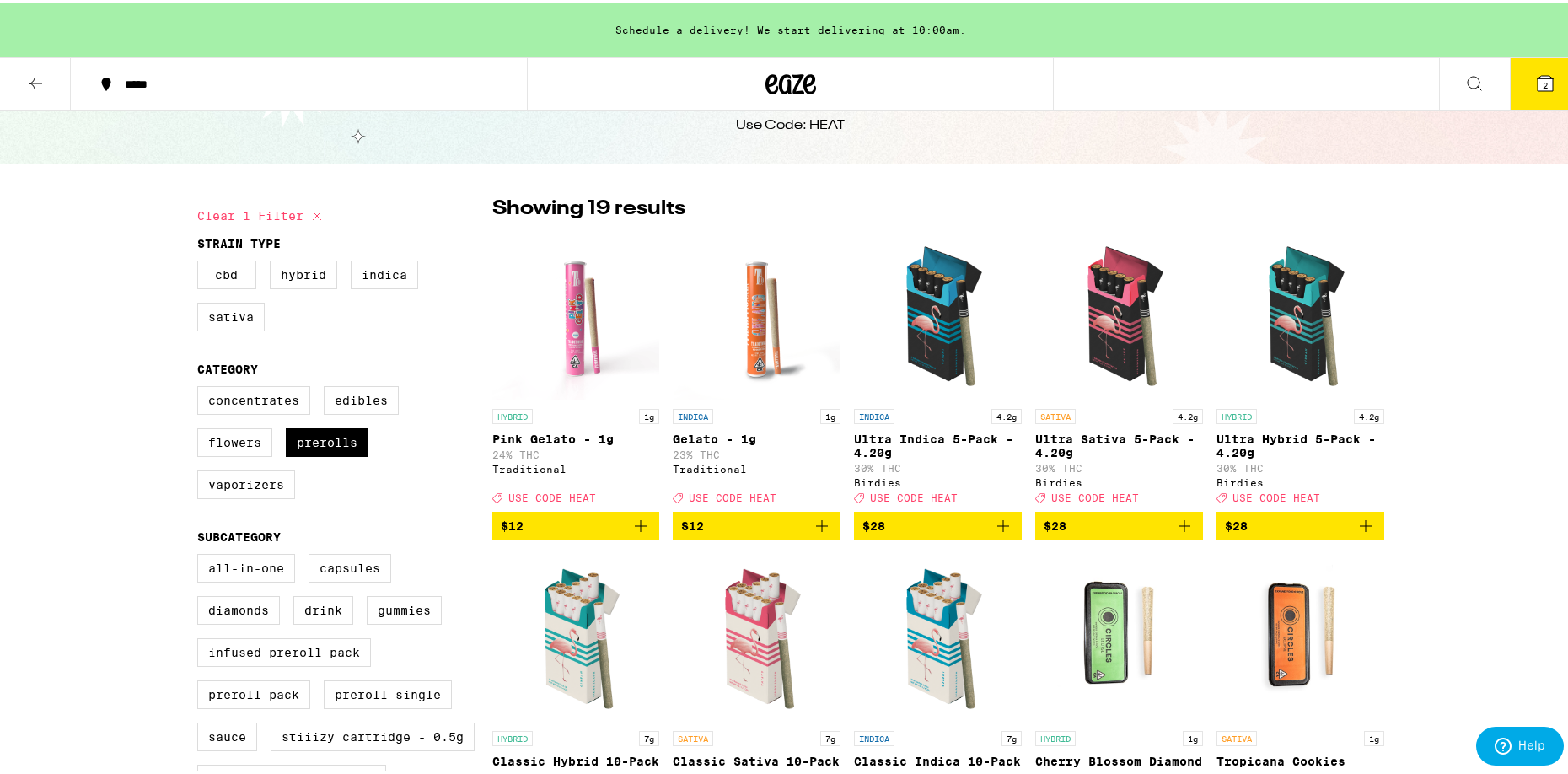 scroll, scrollTop: 84, scrollLeft: 0, axis: vertical 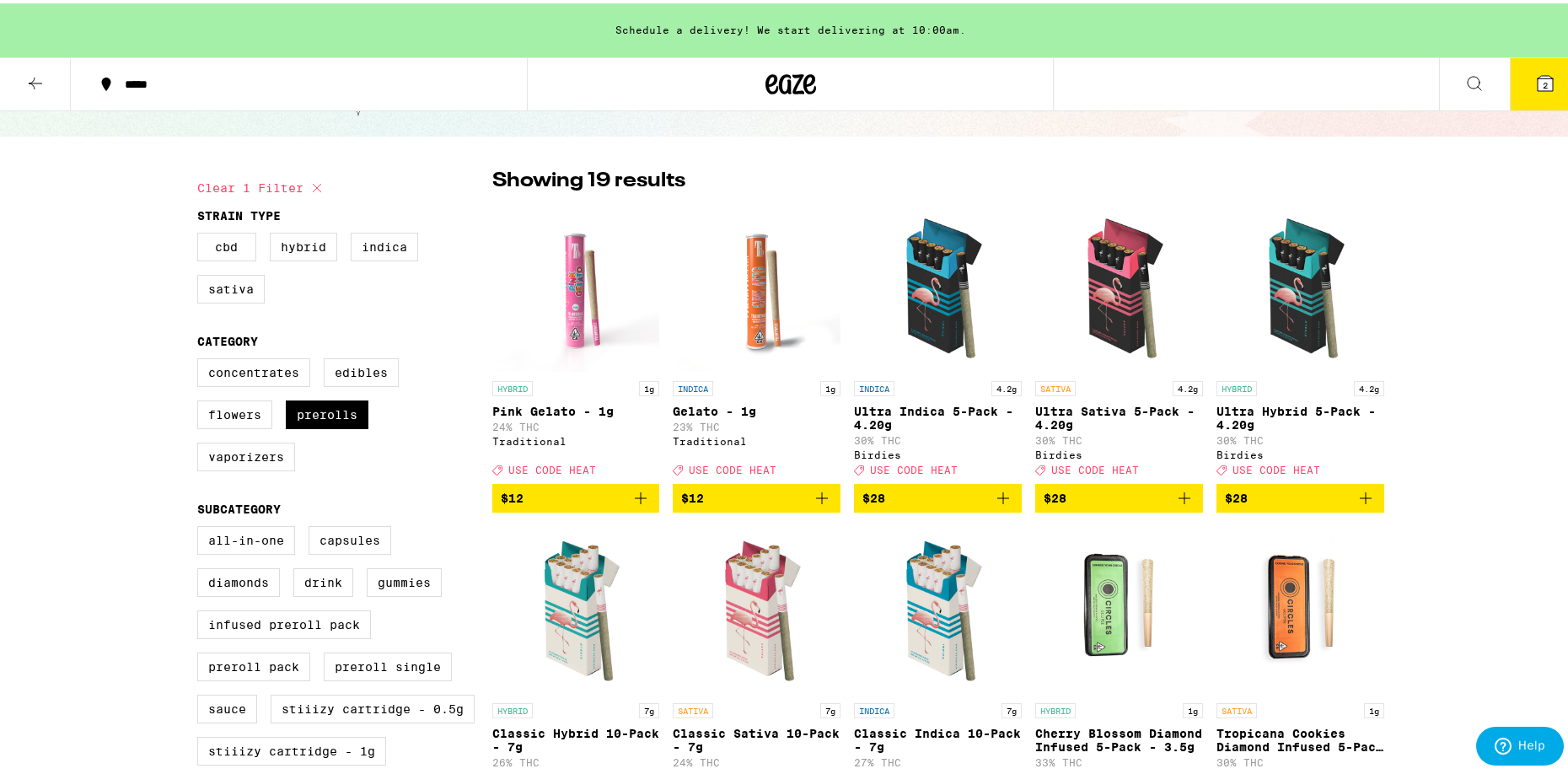 click at bounding box center [1300, 285] 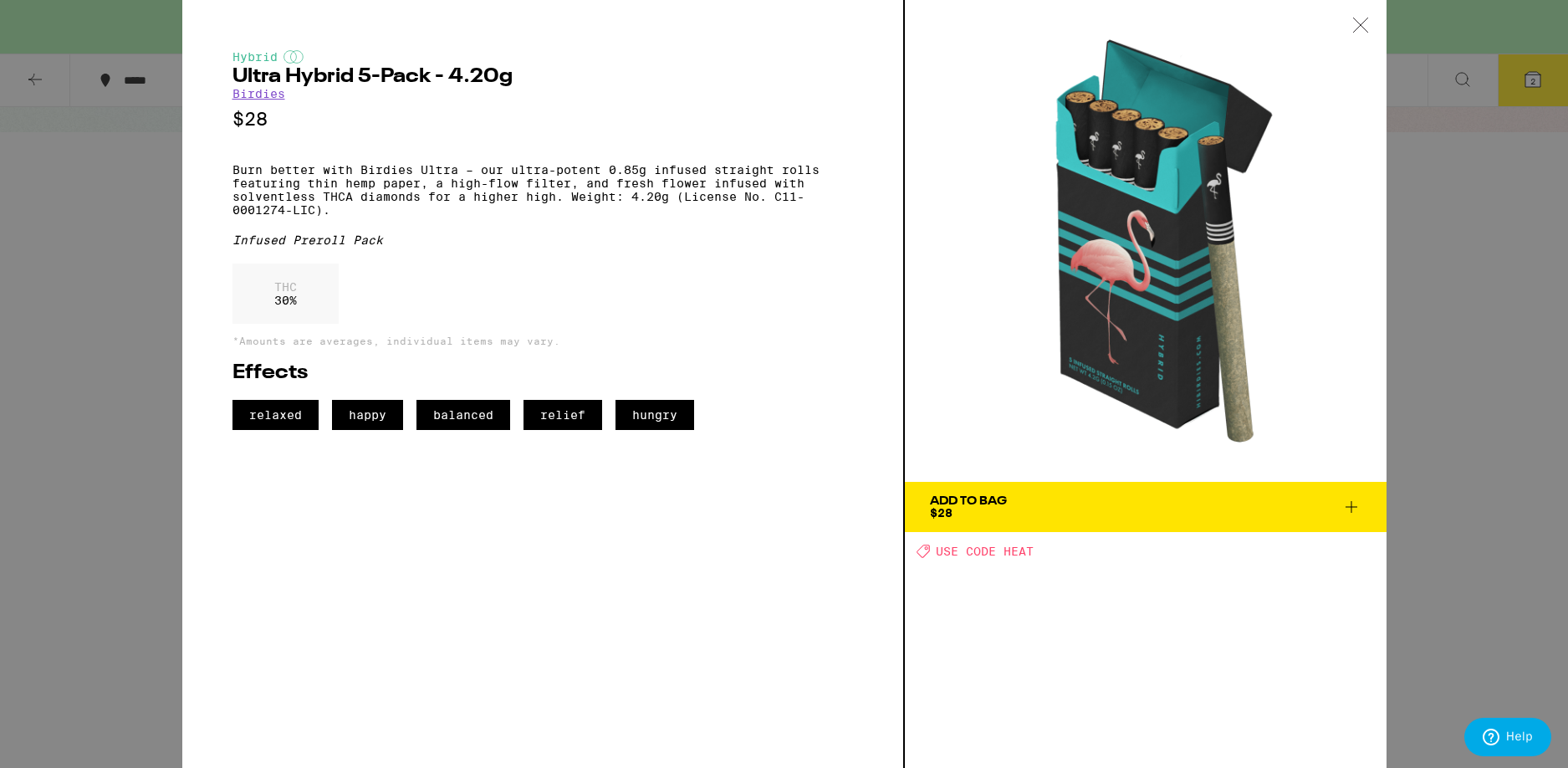 click at bounding box center (1361, 26) 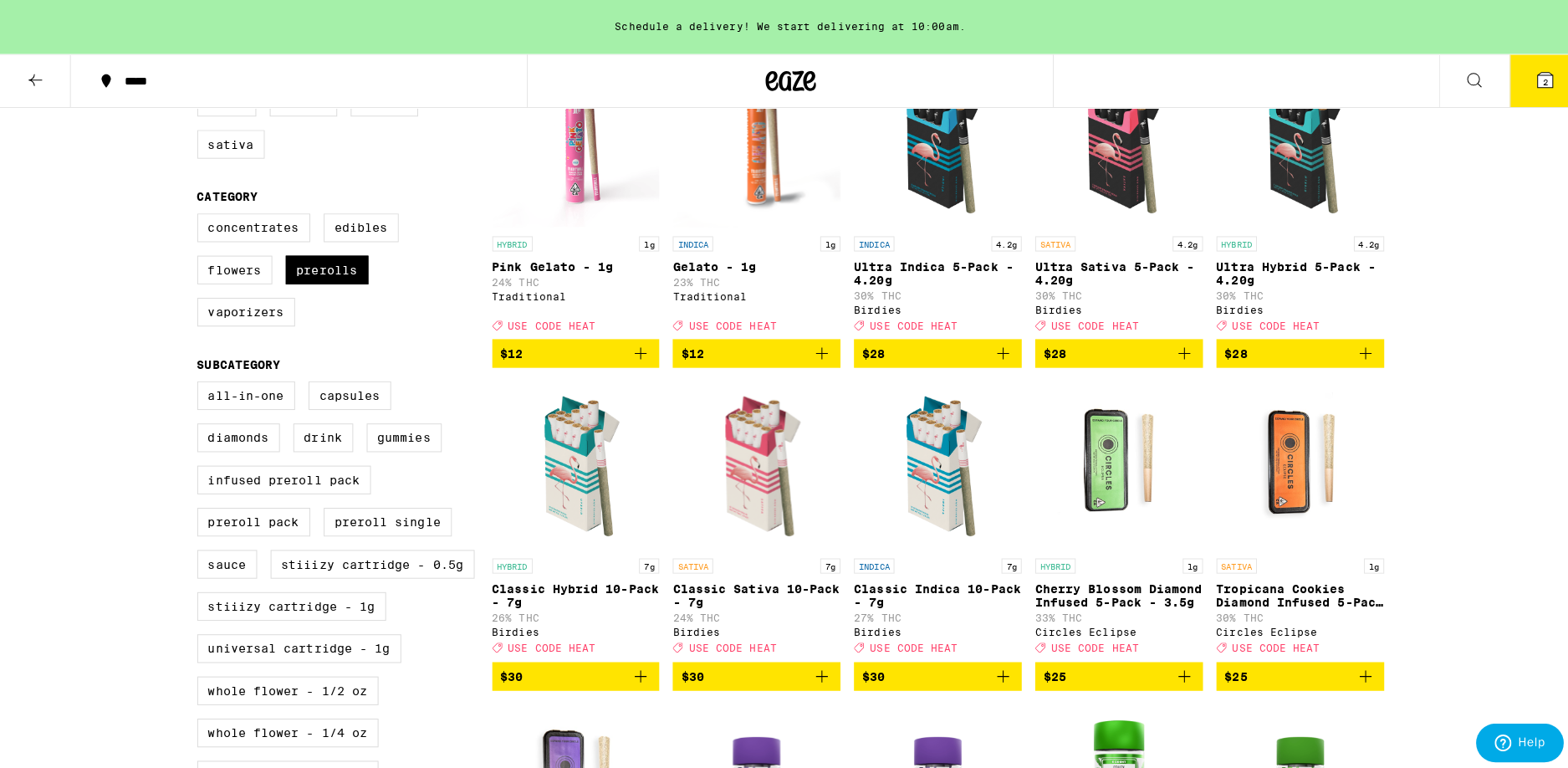 scroll, scrollTop: 251, scrollLeft: 0, axis: vertical 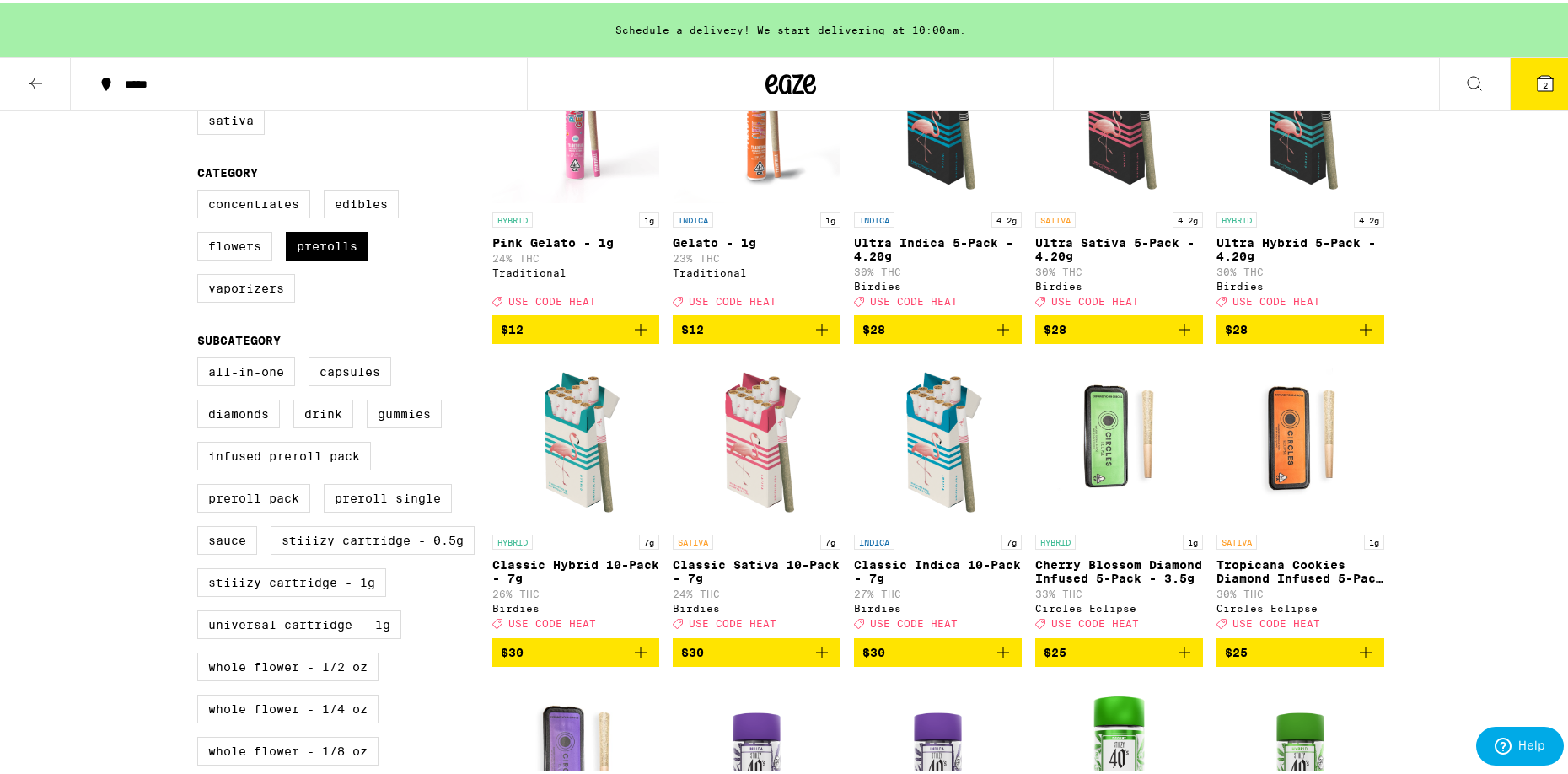 click on "$30" at bounding box center [873, 649] 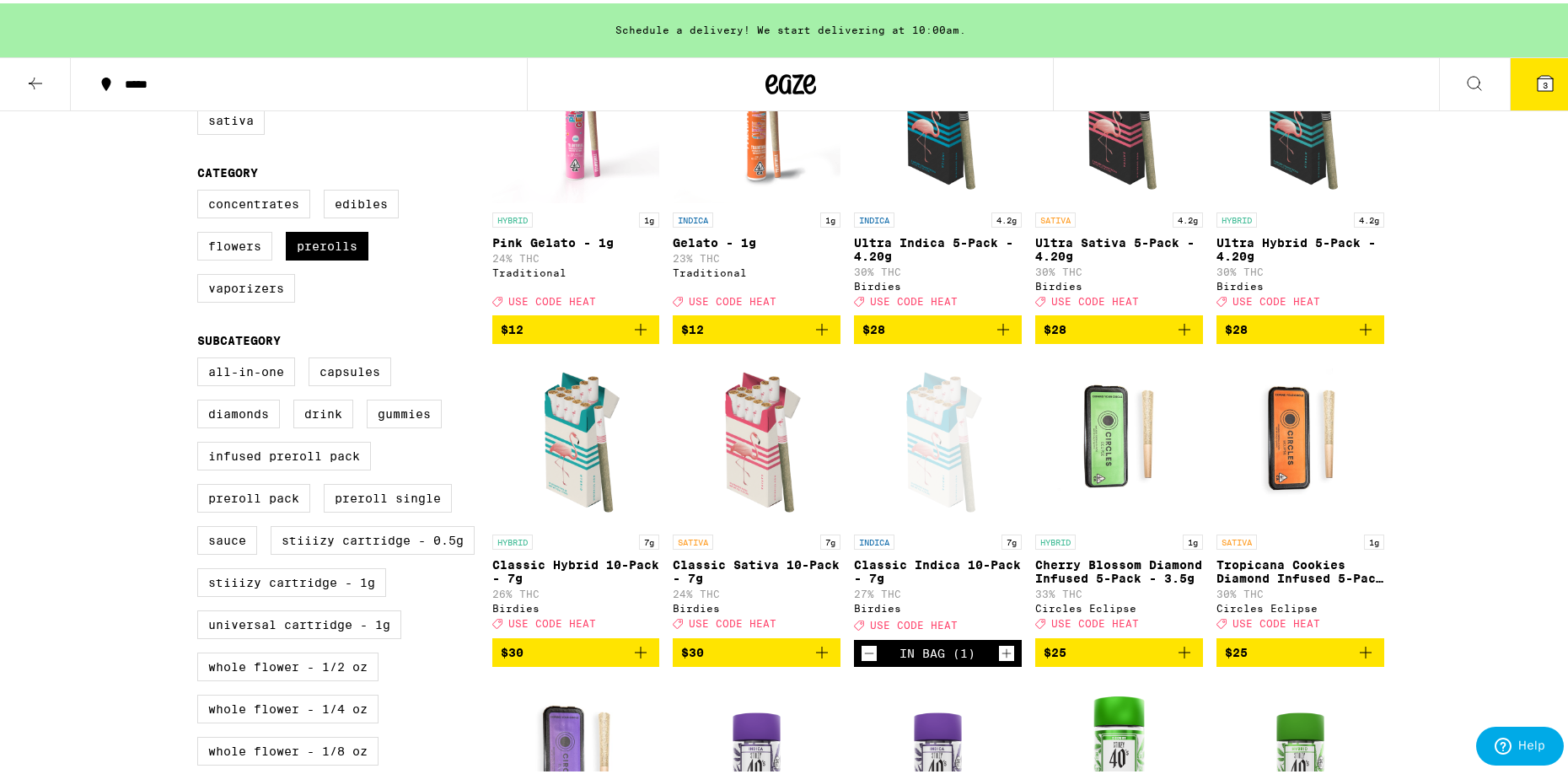 click on "$28" at bounding box center (1300, 326) 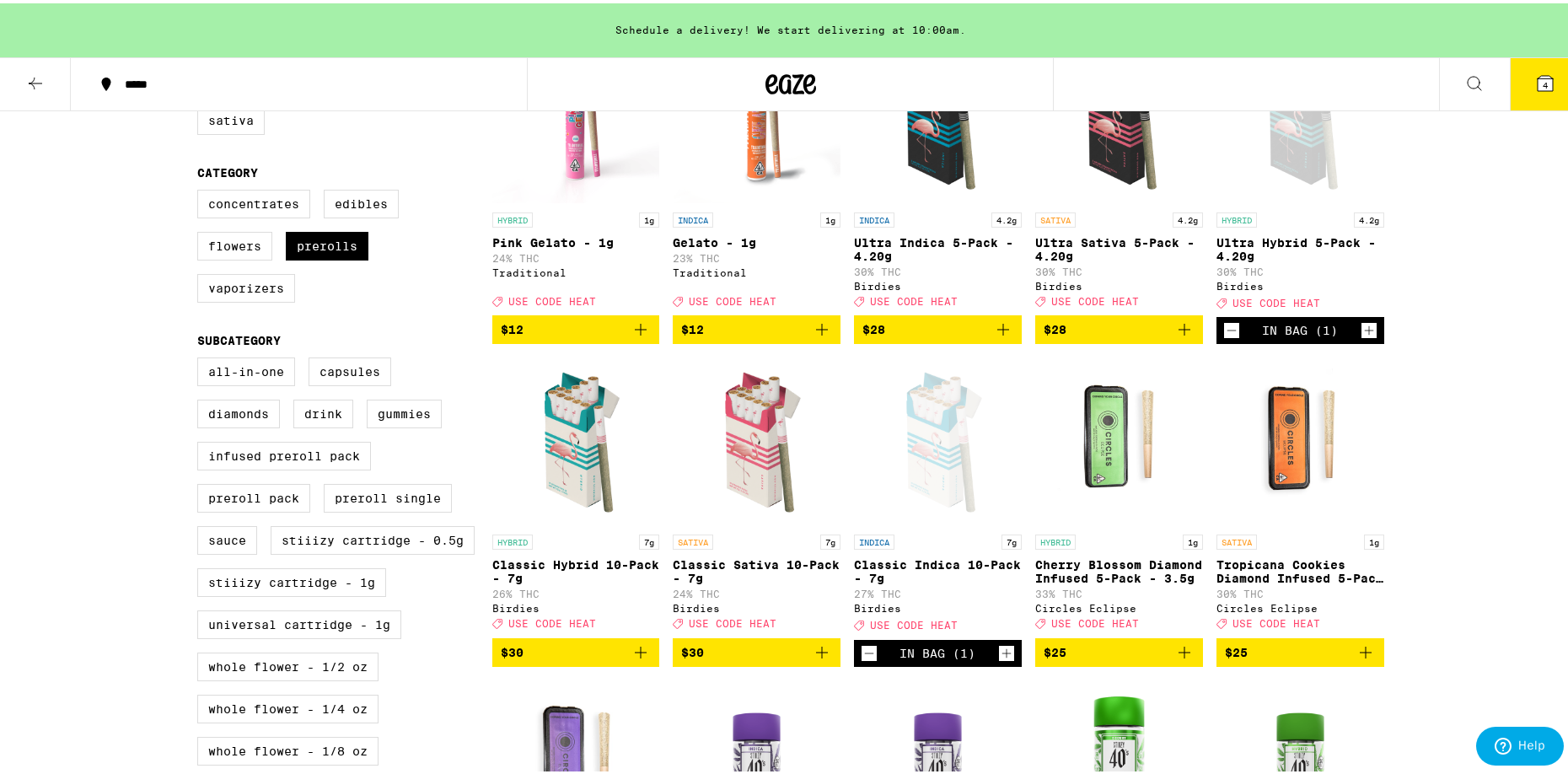 click 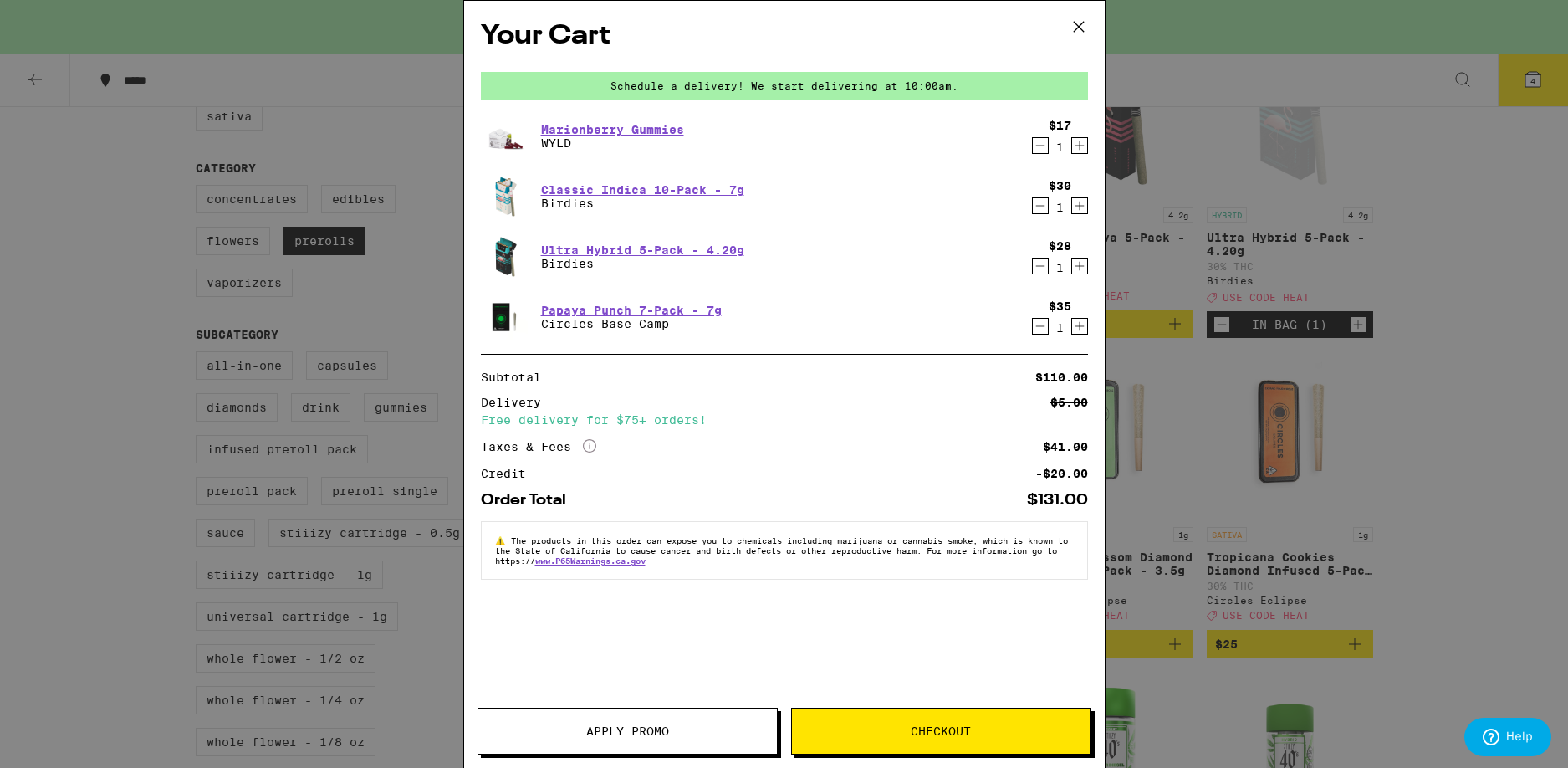 click on "$17 1" at bounding box center (1056, 136) 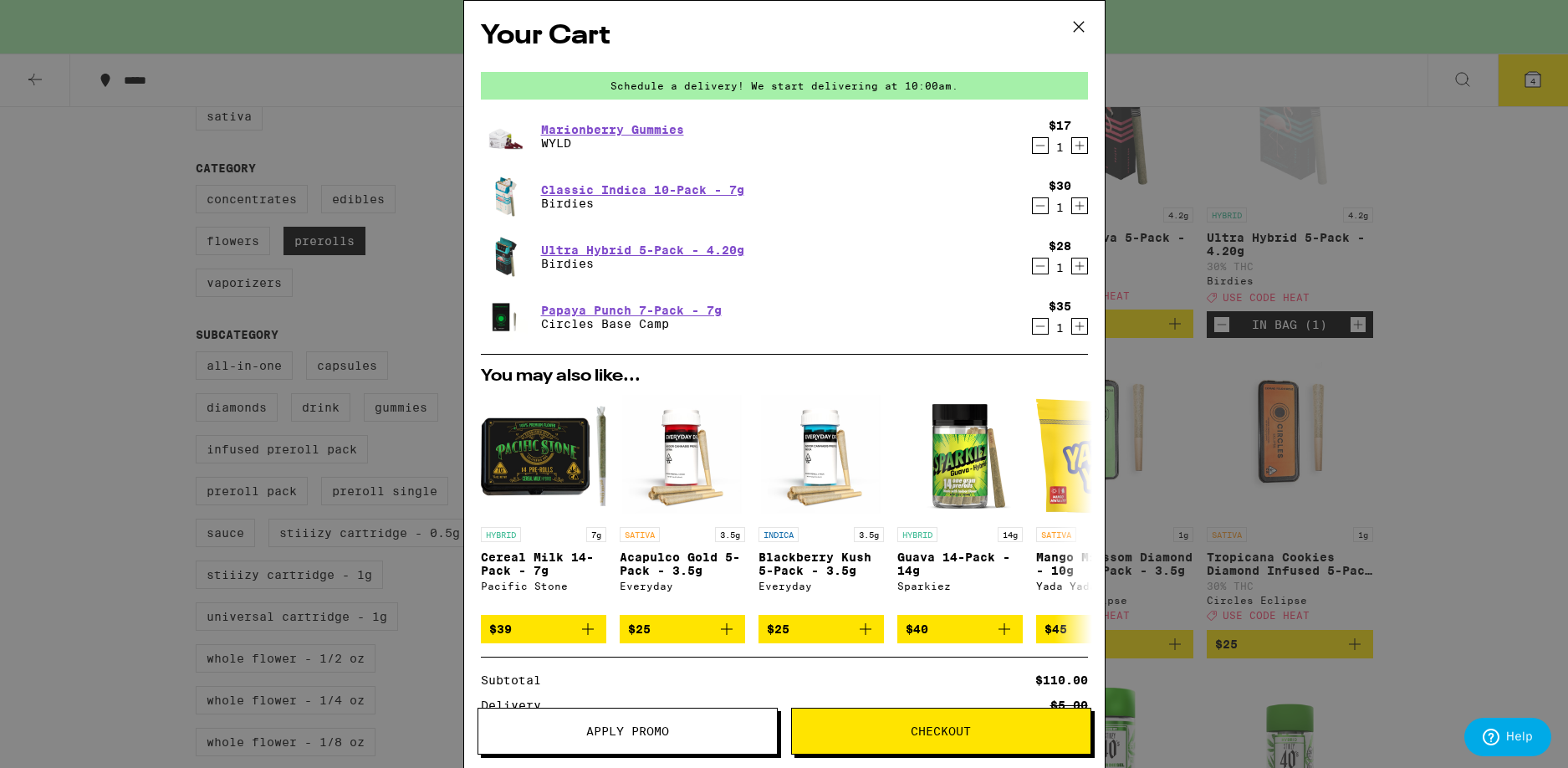 click 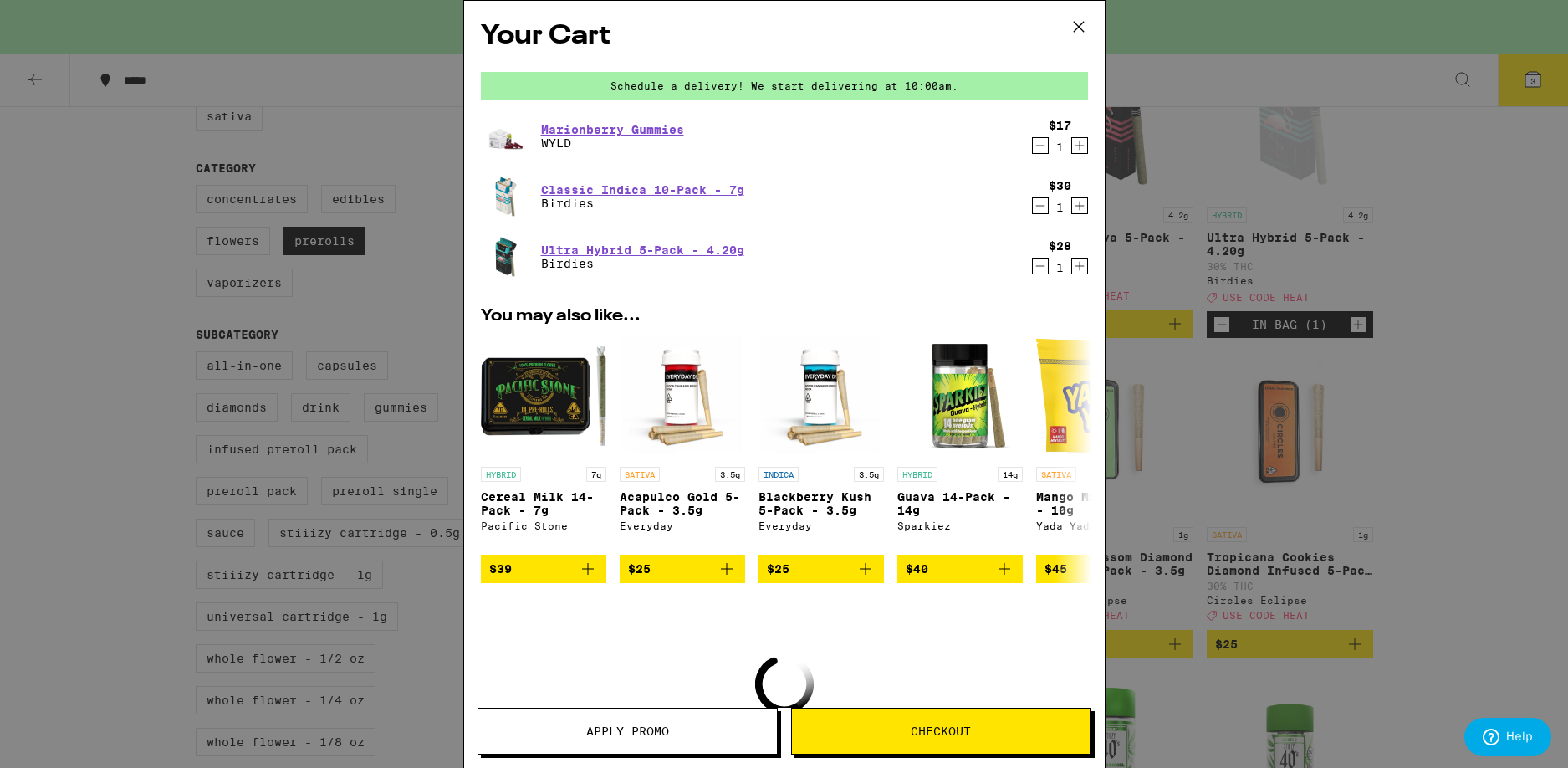 click 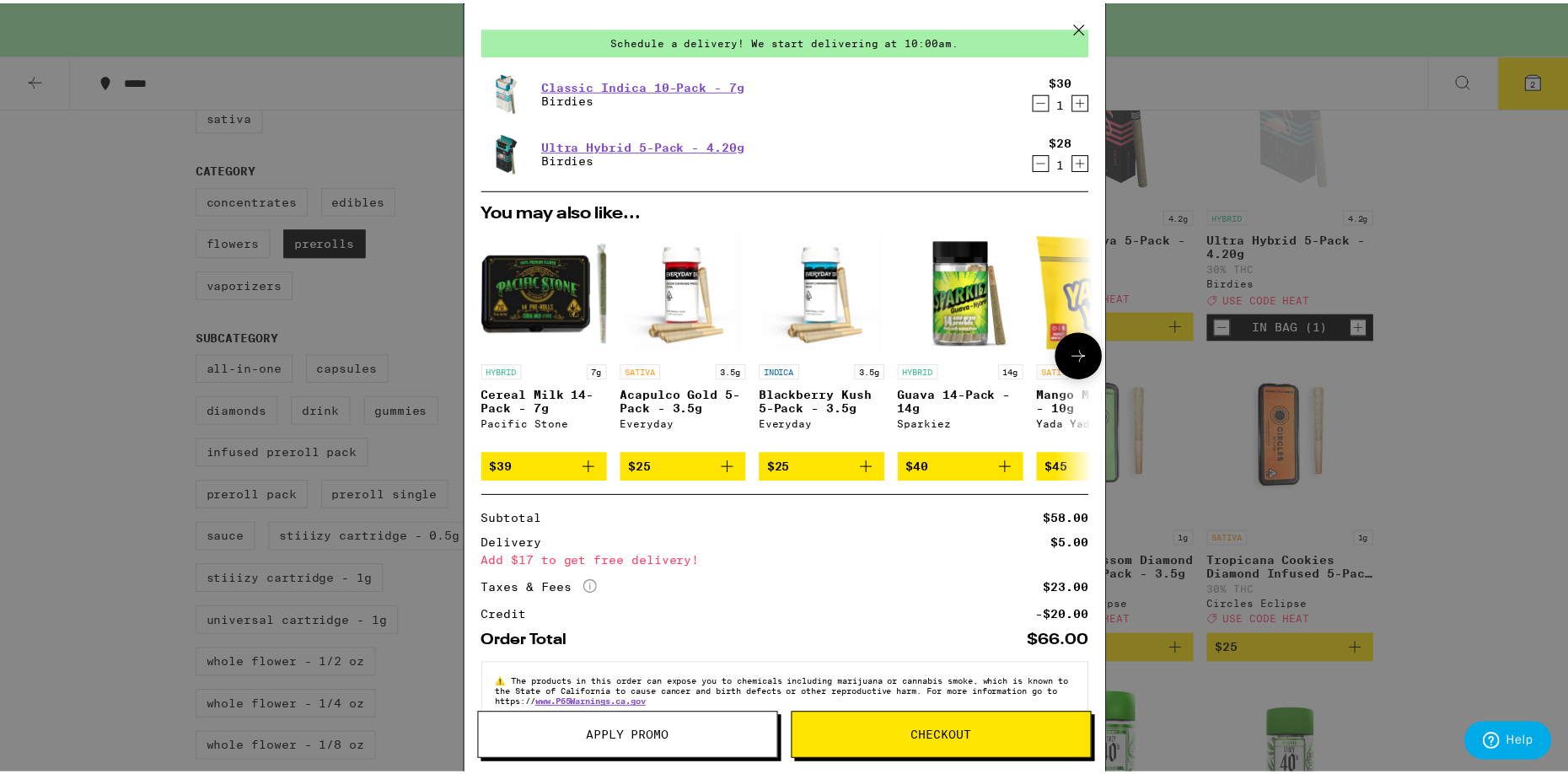 scroll, scrollTop: 88, scrollLeft: 0, axis: vertical 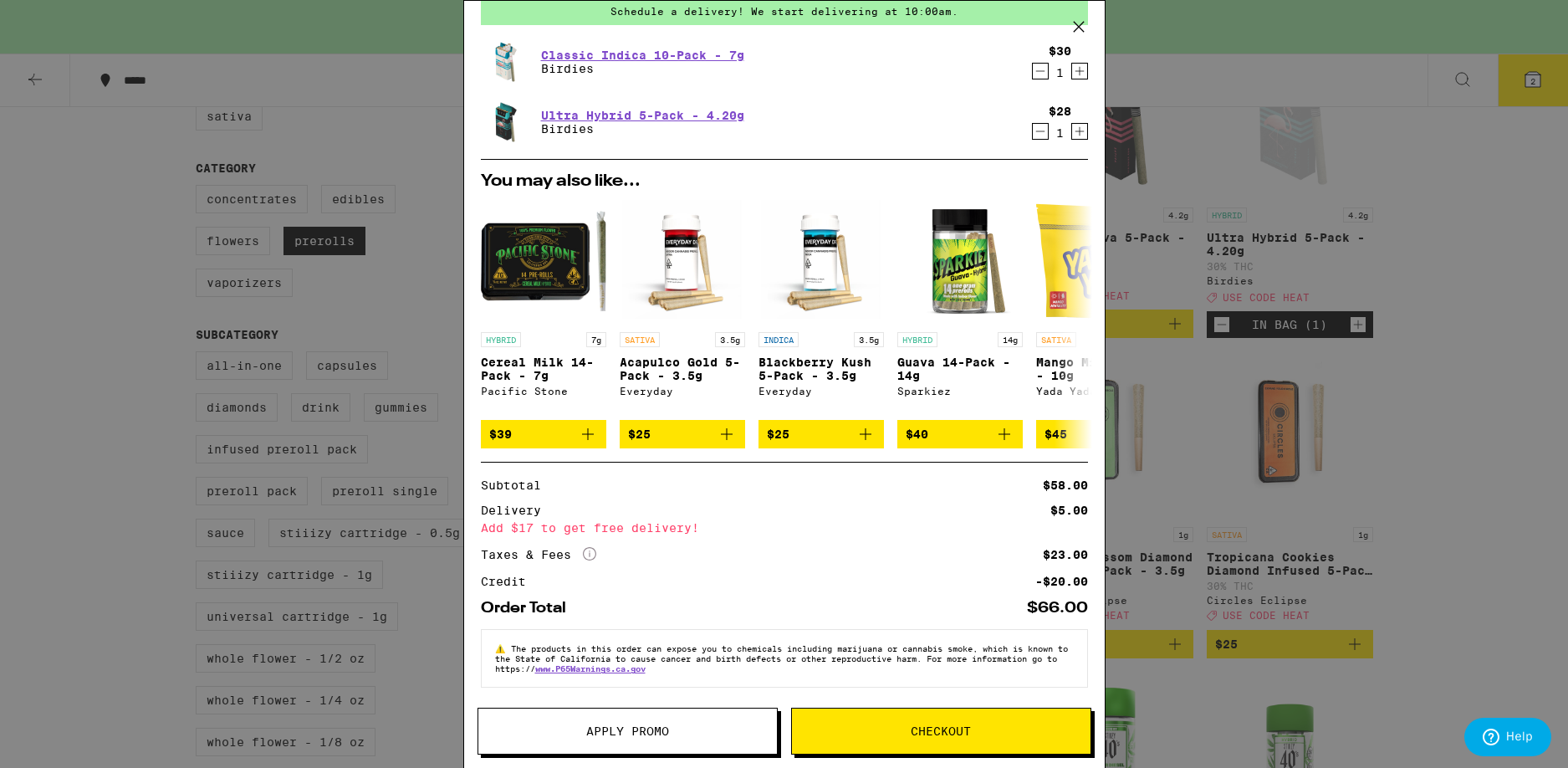click on "Apply Promo" at bounding box center [627, 731] 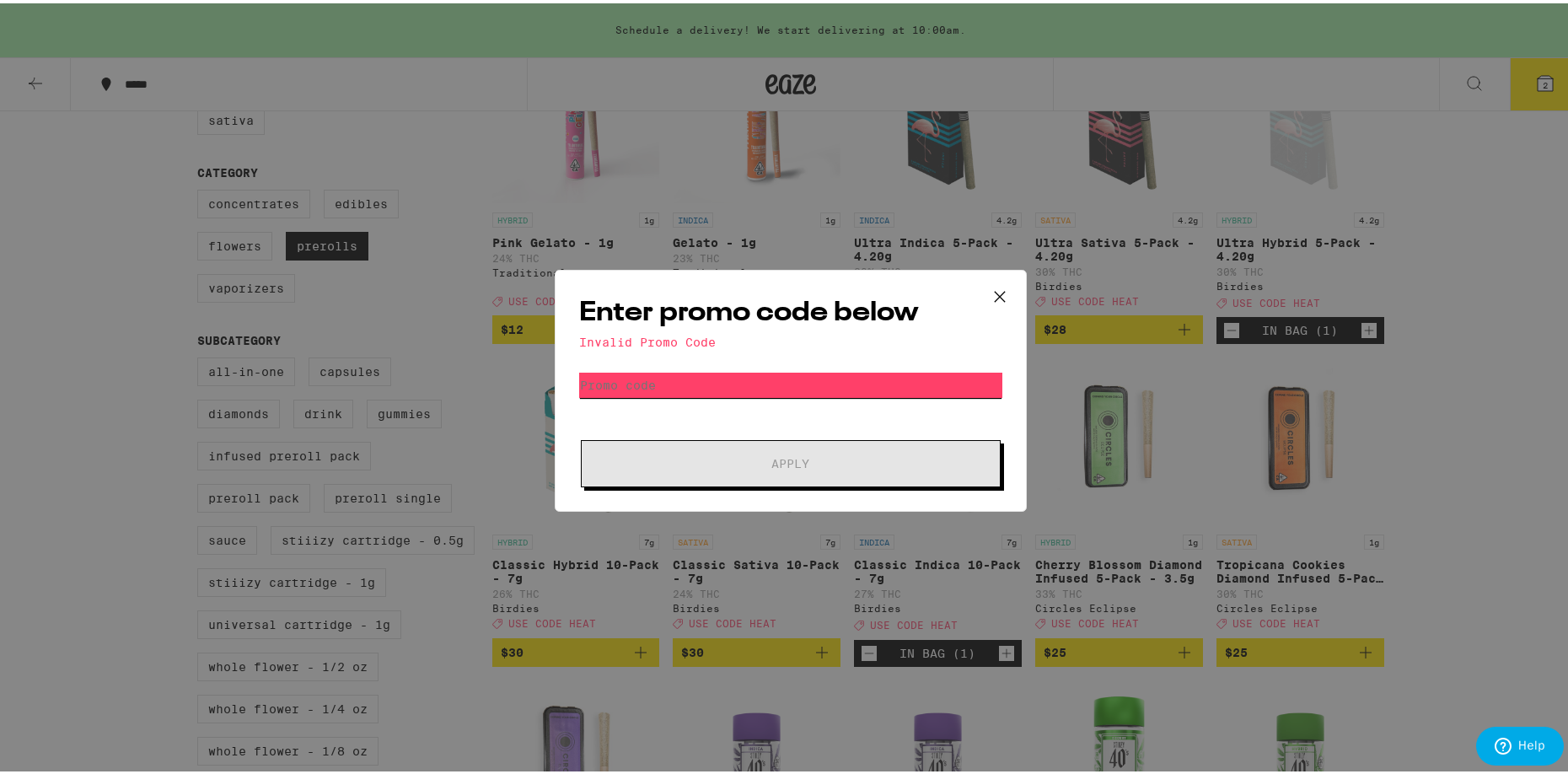 click on "Promo Code" at bounding box center (791, 382) 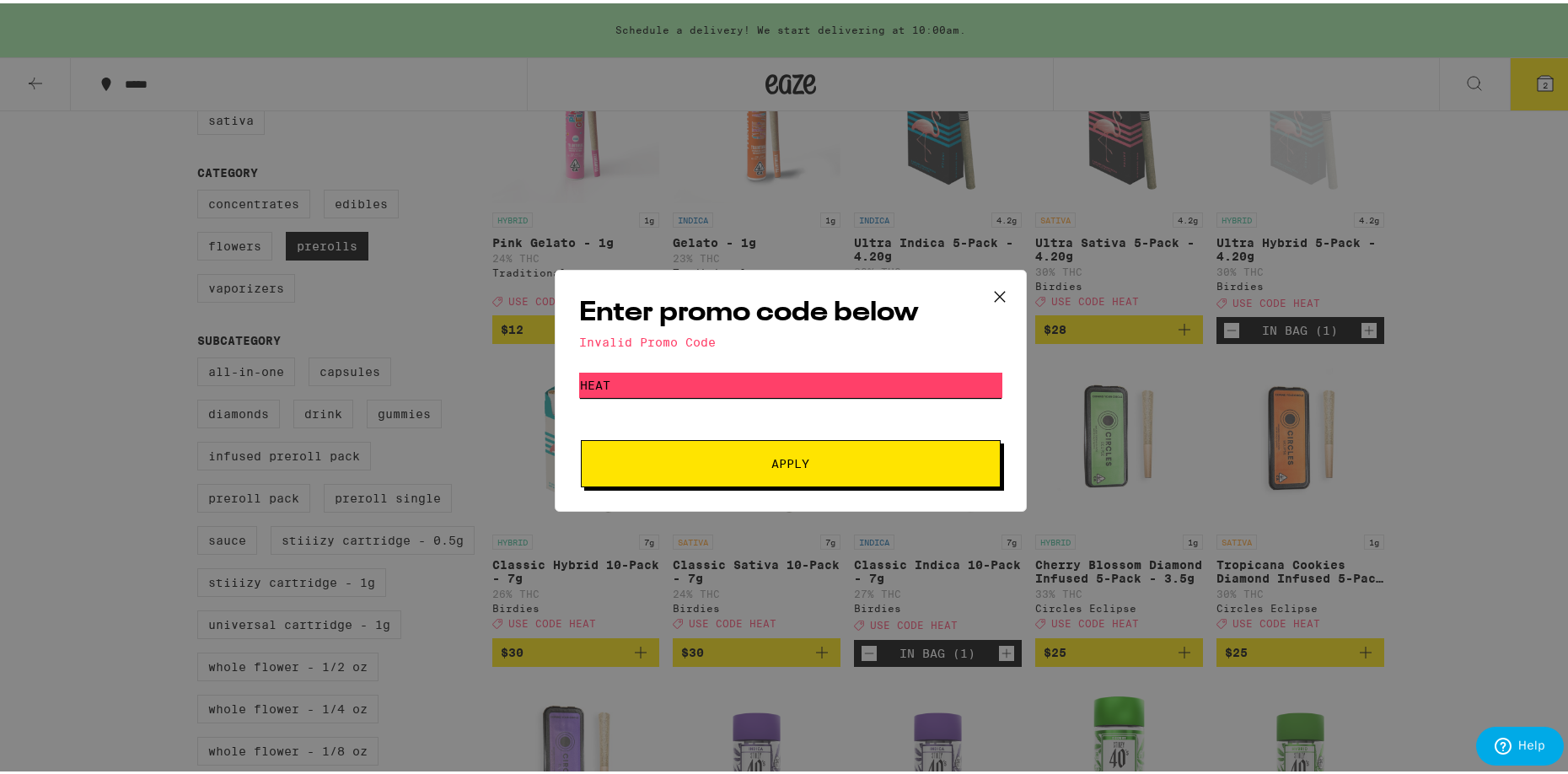 type on "HEAT" 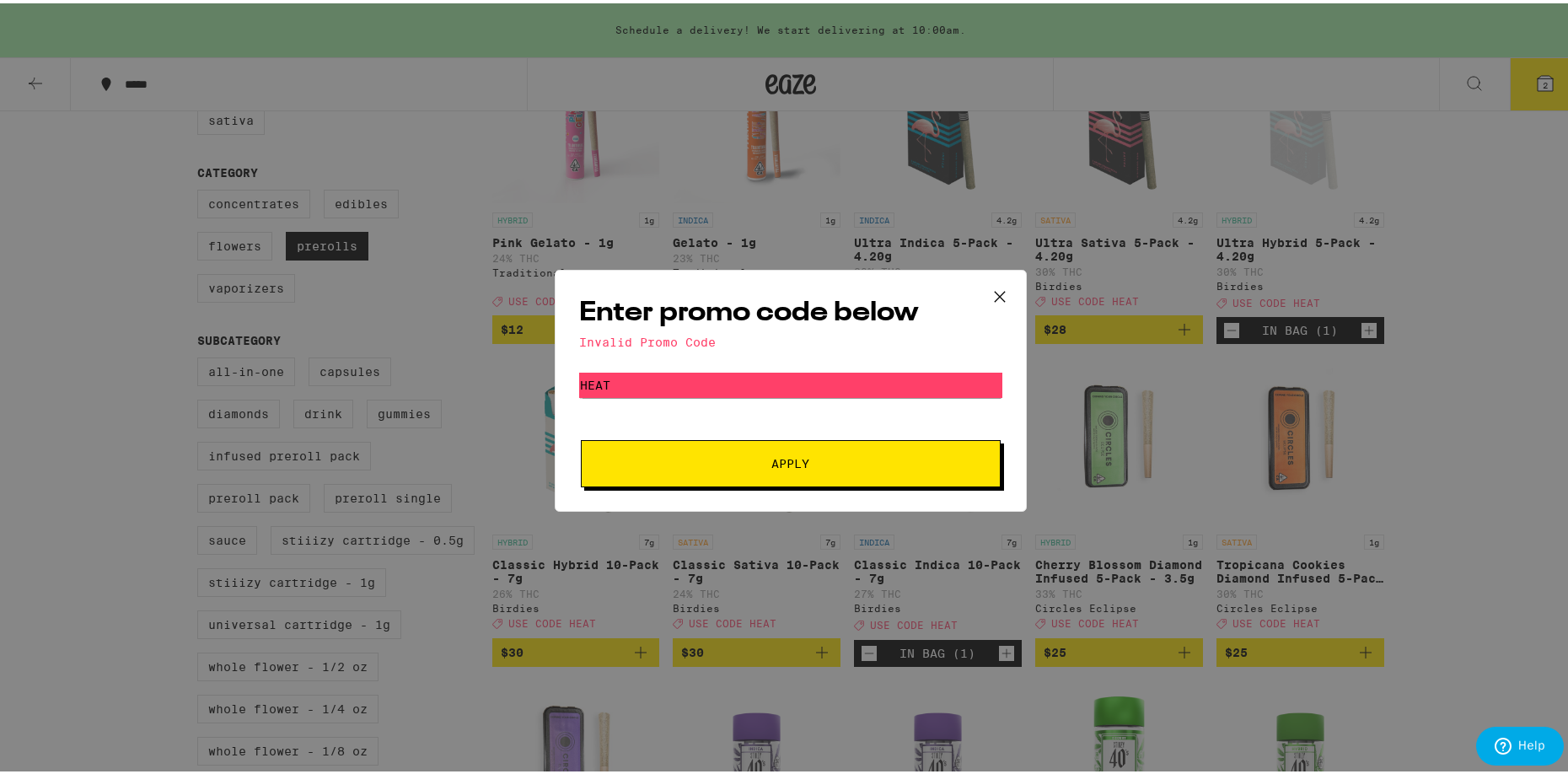 click on "Enter promo code below Invalid Promo Code Promo Code HEAT Apply" at bounding box center [791, 387] 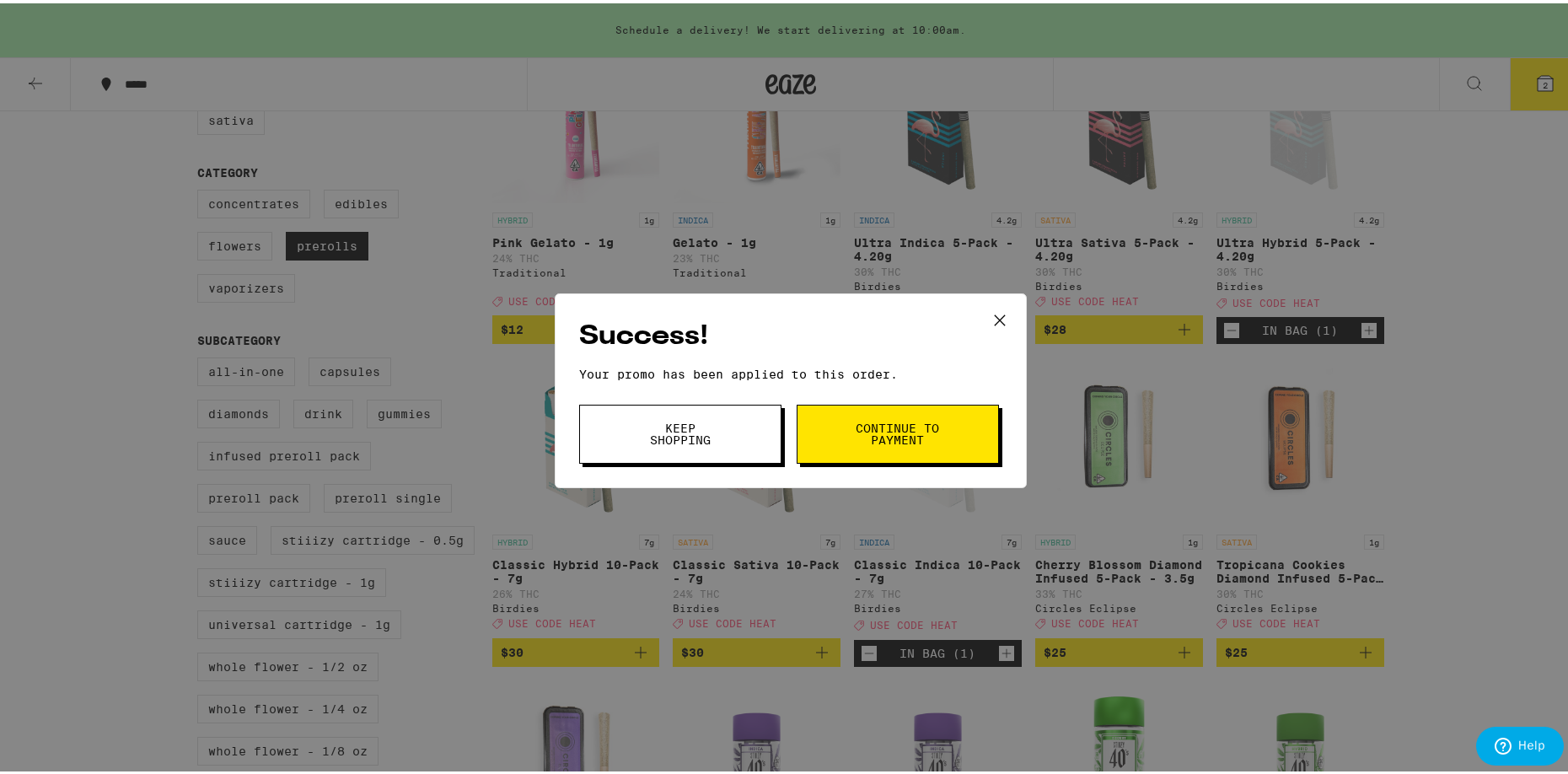 click on "Keep Shopping" at bounding box center (680, 431) 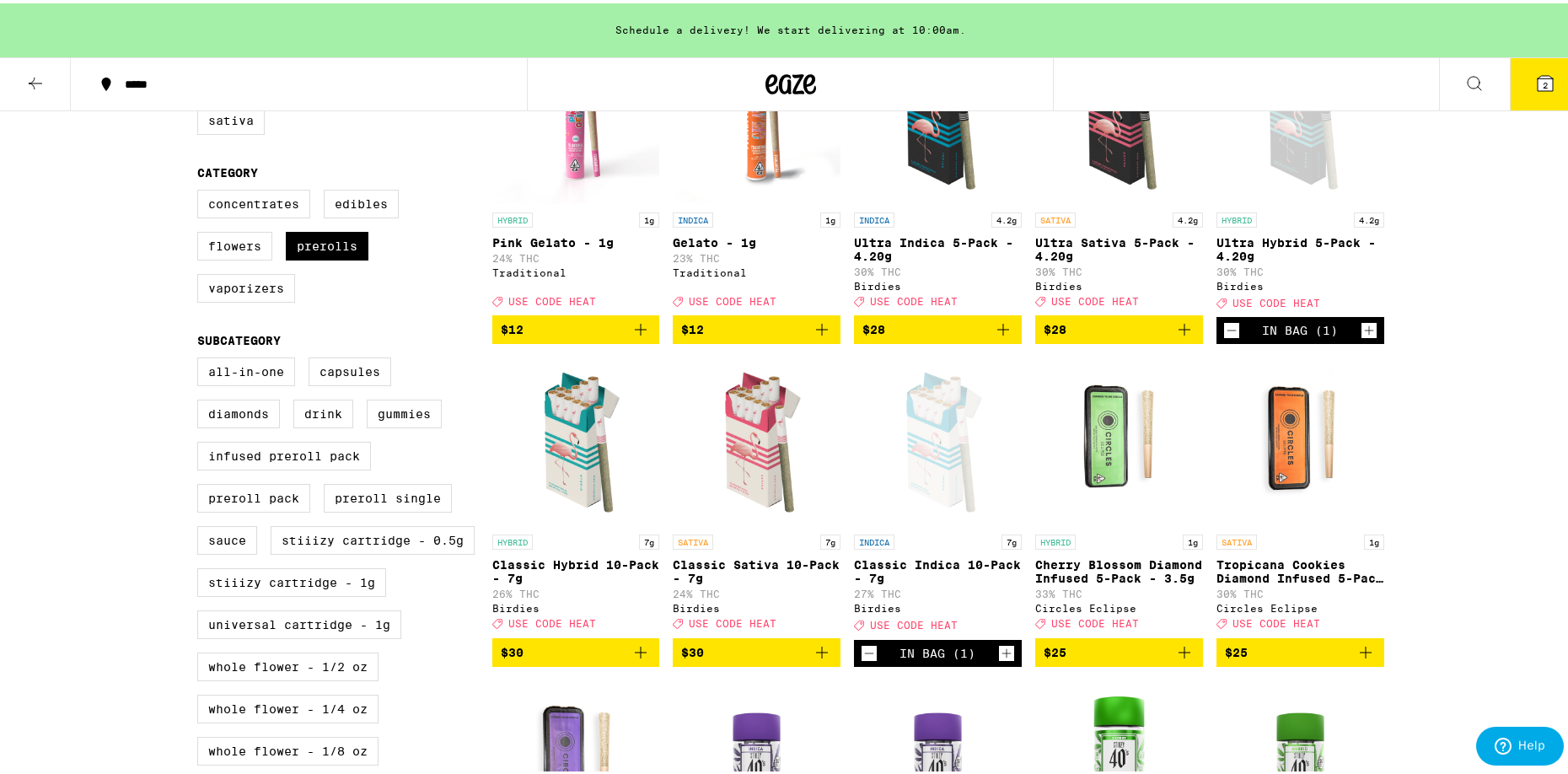 click on "2" at bounding box center [1545, 81] 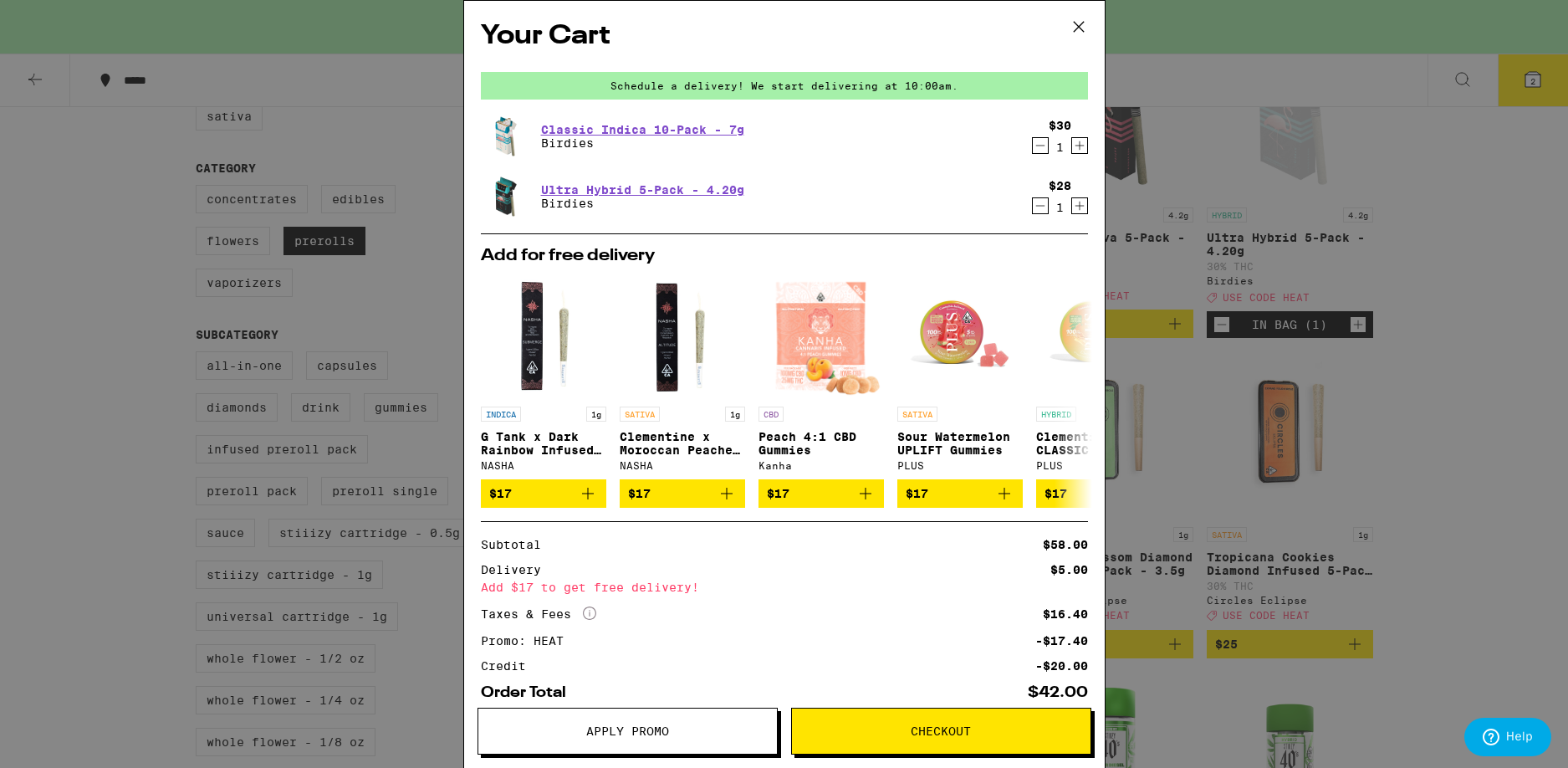click on "Your Cart Schedule a delivery! We start delivering at [TIME]. Classic Indica 10-Pack - 7g Birdies $30 1 Ultra Hybrid 5-Pack - 4.20g Birdies $28 1 Add for free delivery INDICA 1g G Tank x Dark Rainbow Infused - 1g NASHA $17 SATIVA 1g Clementine x Moroccan Peaches Altitude Infused - 1g NASHA $17 CBD Peach 4:1 CBD Gummies Kanha $17 SATIVA Sour Watermelon UPLIFT Gummies PLUS $17 HYBRID Clementine CLASSIC Gummies PLUS $17 INDICA Marionberry Gummies WYLD $17 SATIVA Raspberry Gummies WYLD $17 CBD Sour Apple Gummies WYLD $17 HYBRID Huckleberry Gummies WYLD $17 HYBRID Sour Tangerine THC Gummies WYLD $17 Subtotal $58.00 Delivery $5.00 Add $17 to get free delivery! Taxes & Fees More Info $16.40 Promo: HEAT -$17.40 Credit -$20.00 Order Total $42.00 ⚠️ The products in this order can expose you to chemicals including marijuana or cannabis smoke, which is known to the State of California to cause cancer and birth defects or other reproductive harm. For more information go to https://www.P65Warnings.ca.gov Apply Promo" at bounding box center (784, 384) 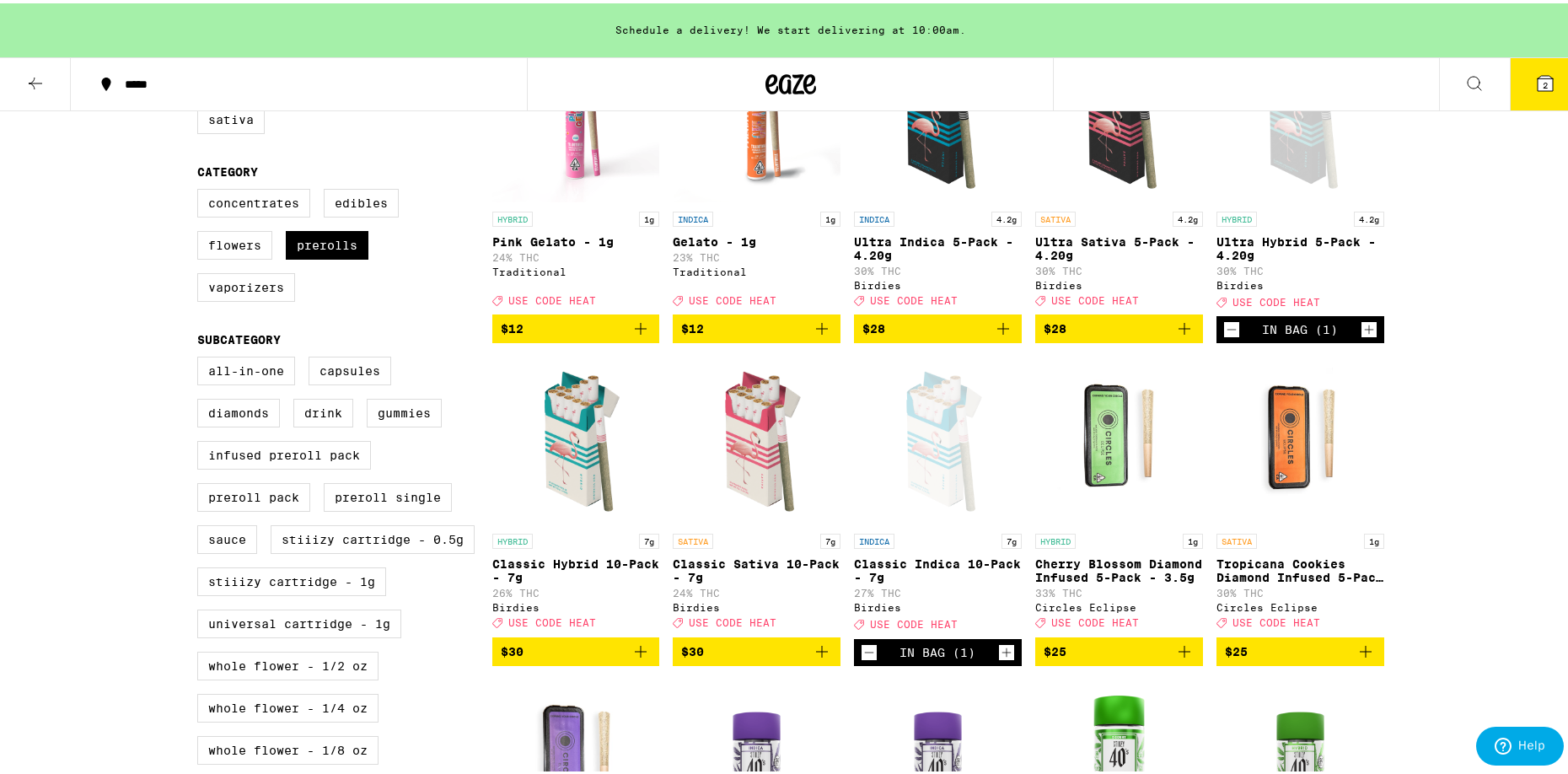 scroll, scrollTop: 253, scrollLeft: 0, axis: vertical 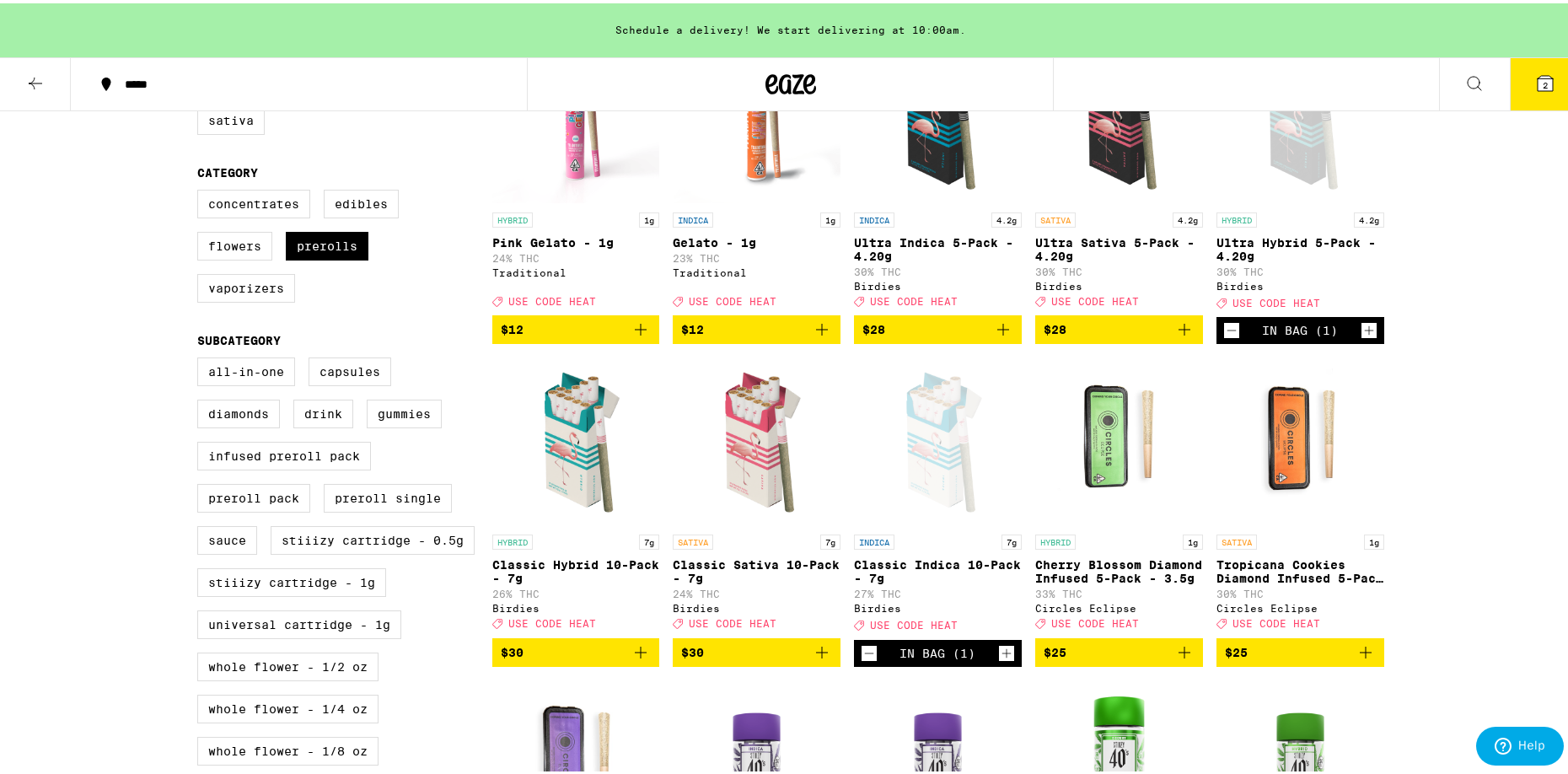 click 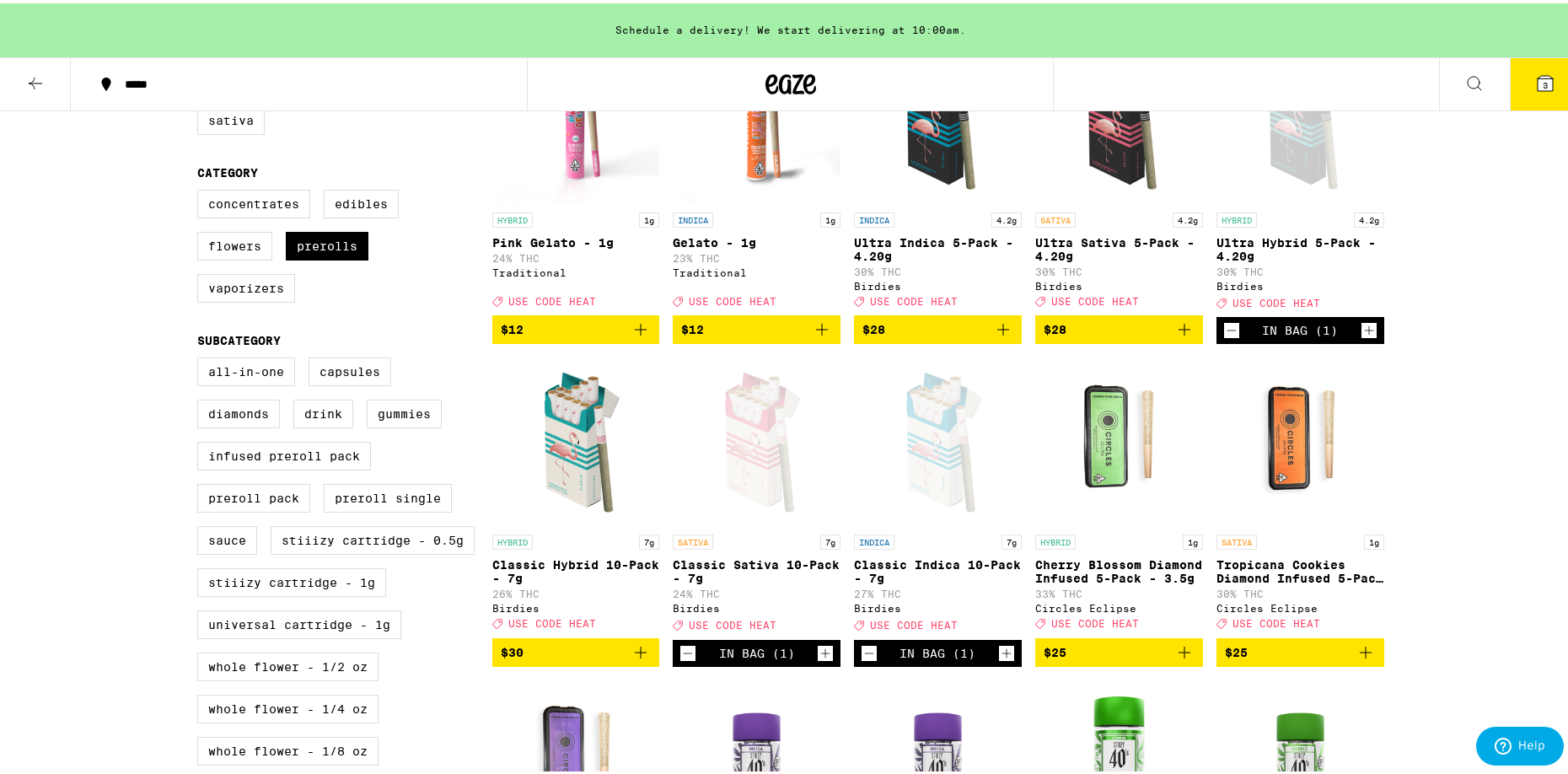 click 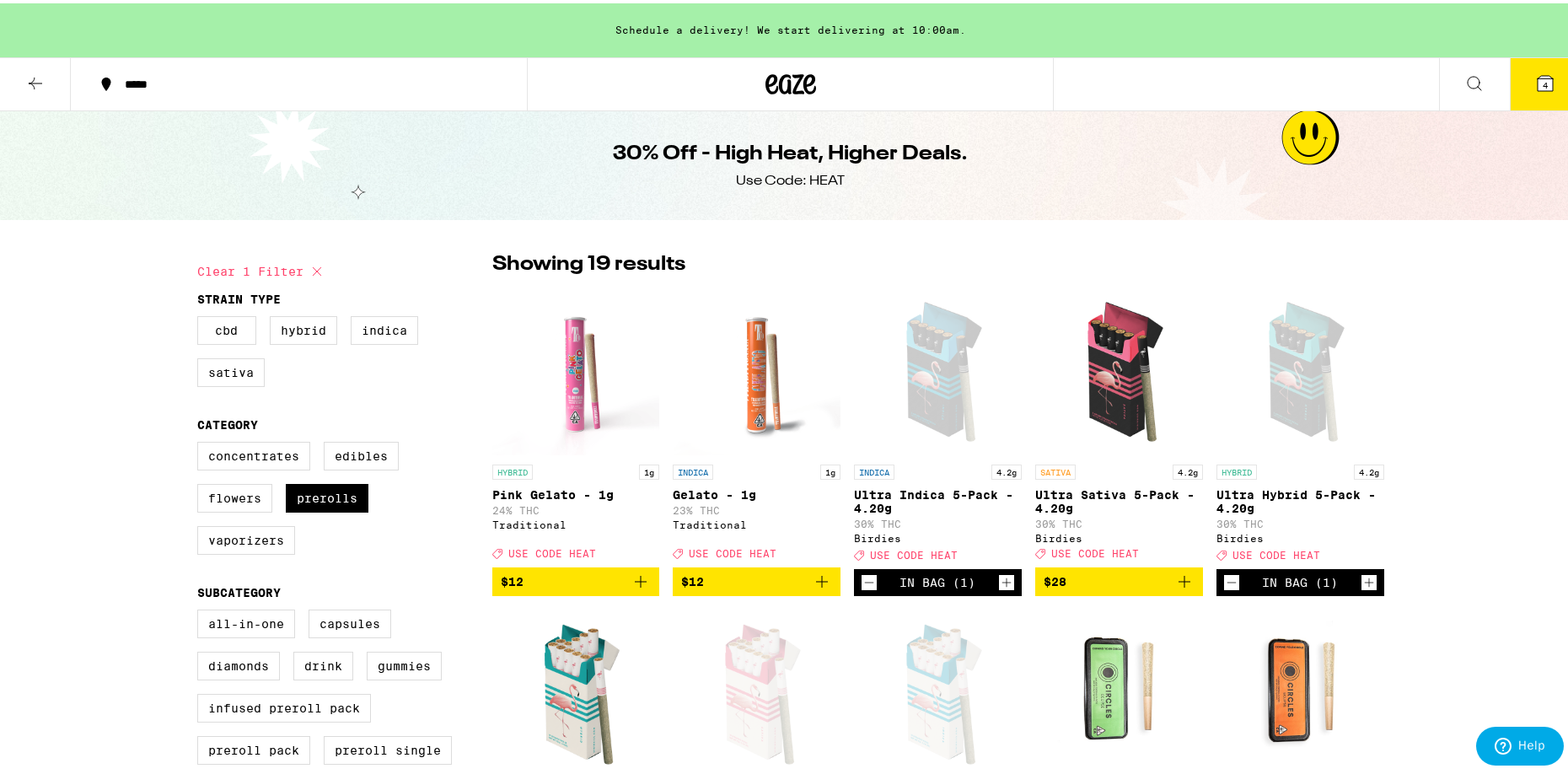 scroll, scrollTop: 0, scrollLeft: 0, axis: both 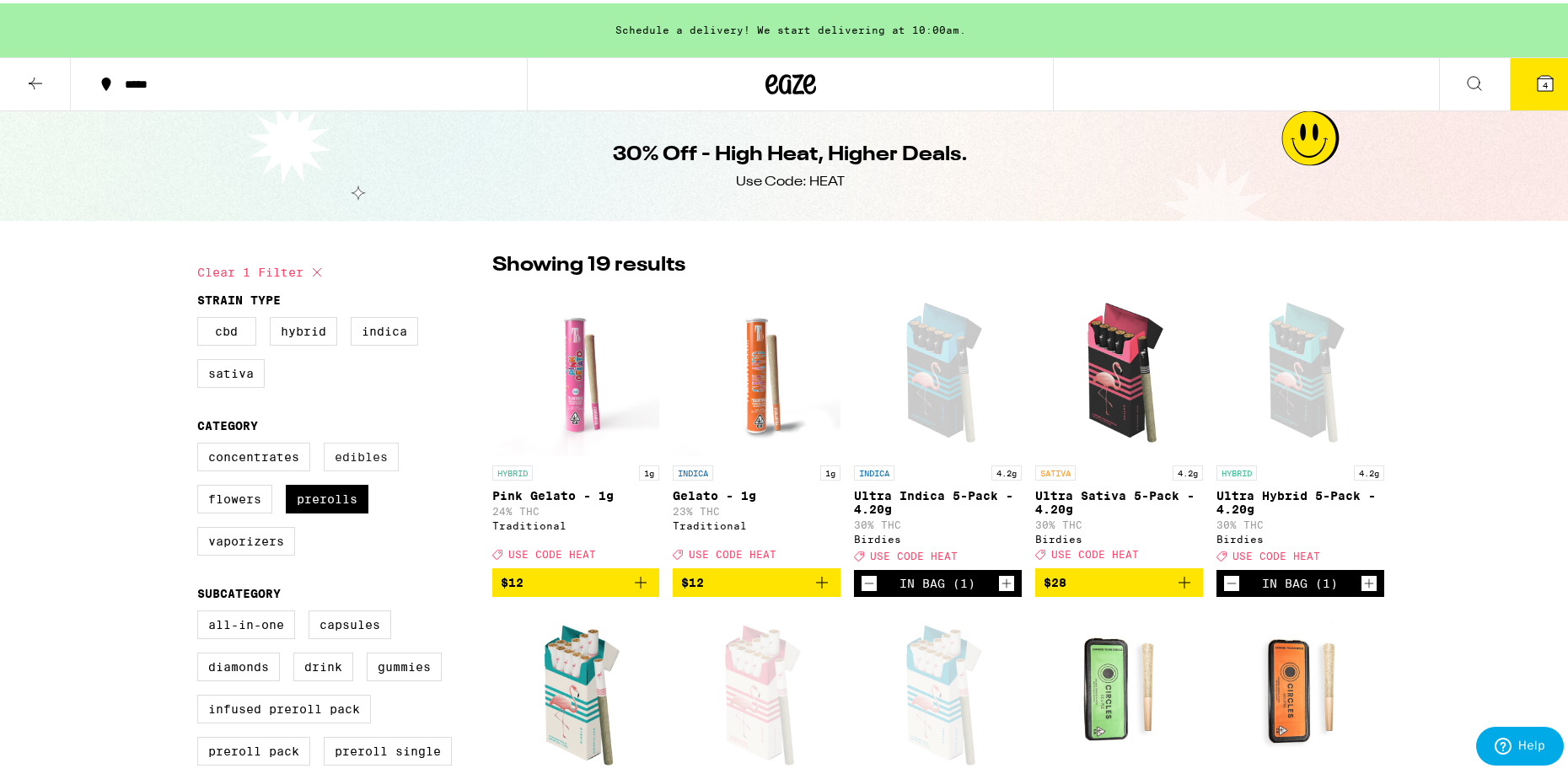 click on "Edibles" at bounding box center [361, 454] 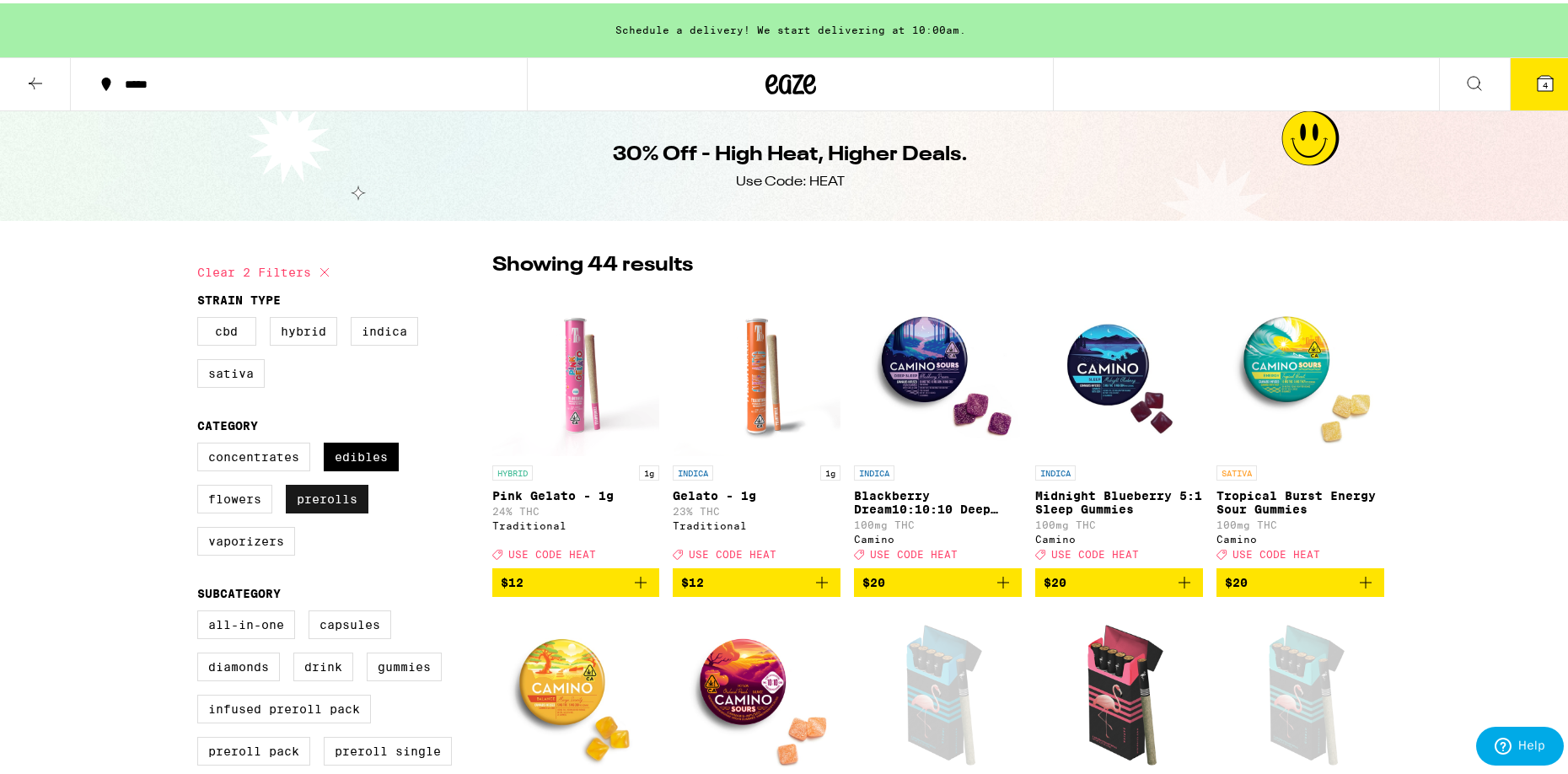 click on "Prerolls" at bounding box center (327, 496) 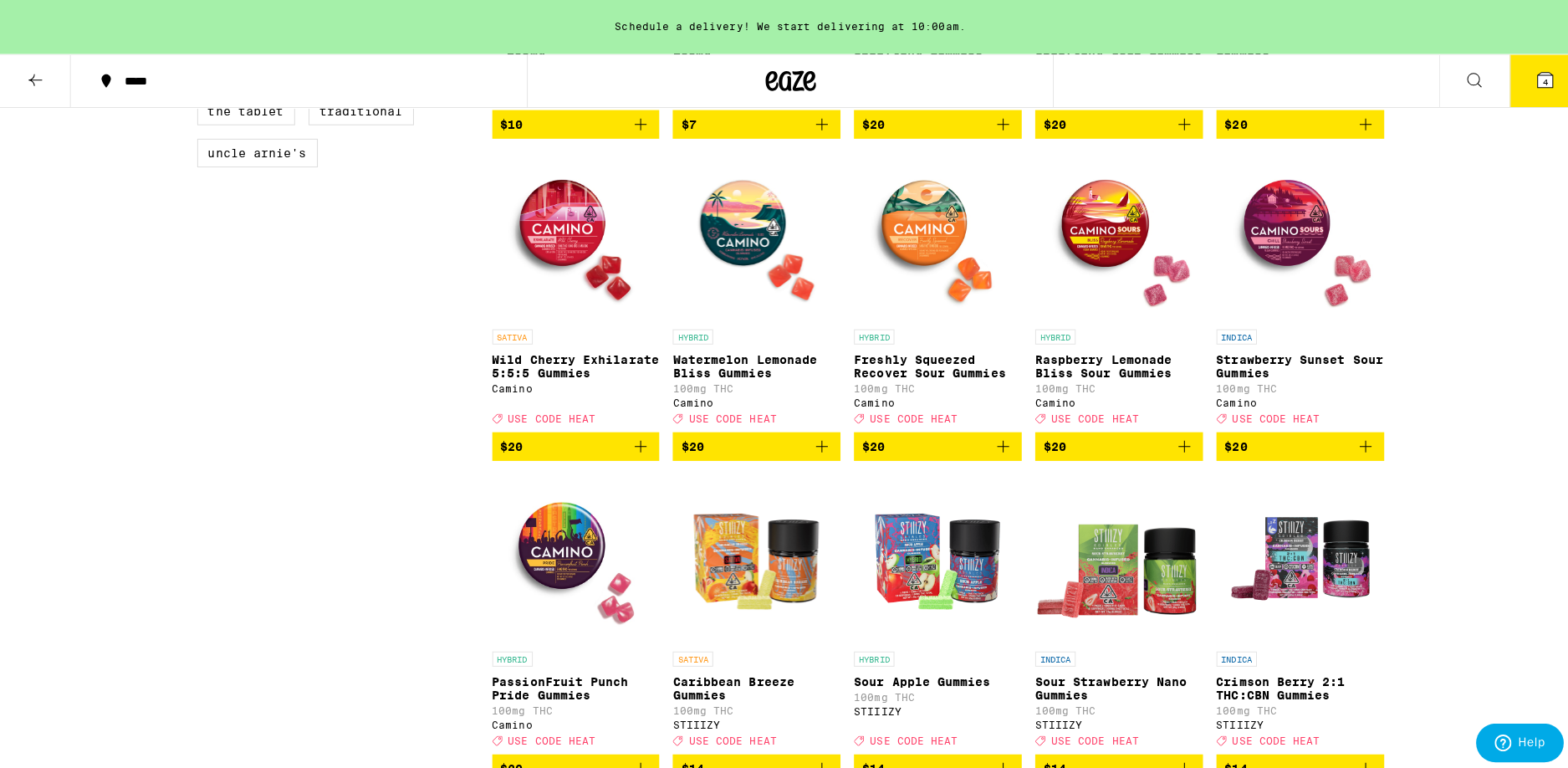 scroll, scrollTop: 1088, scrollLeft: 0, axis: vertical 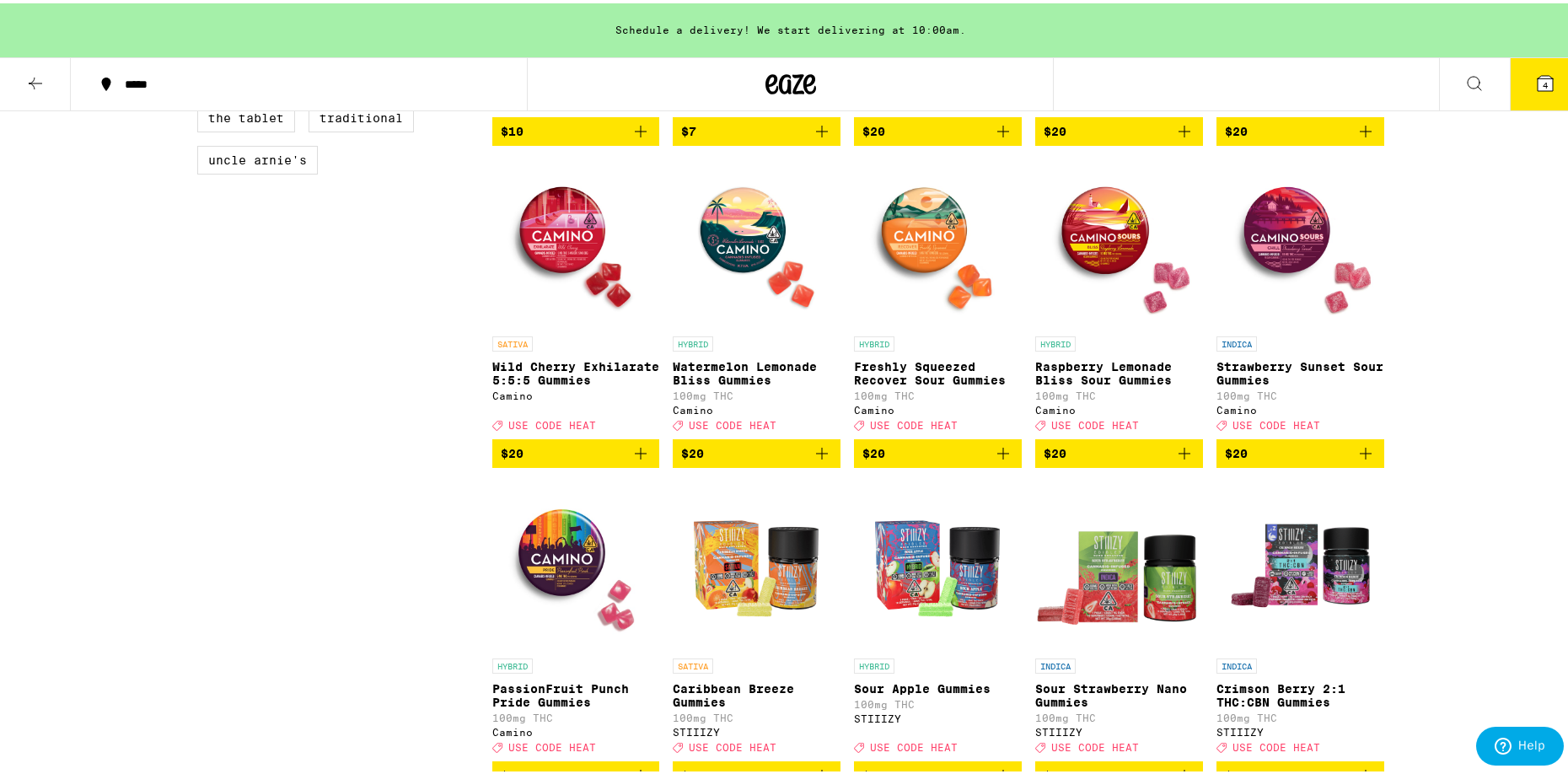 click on "$20" at bounding box center [576, 450] 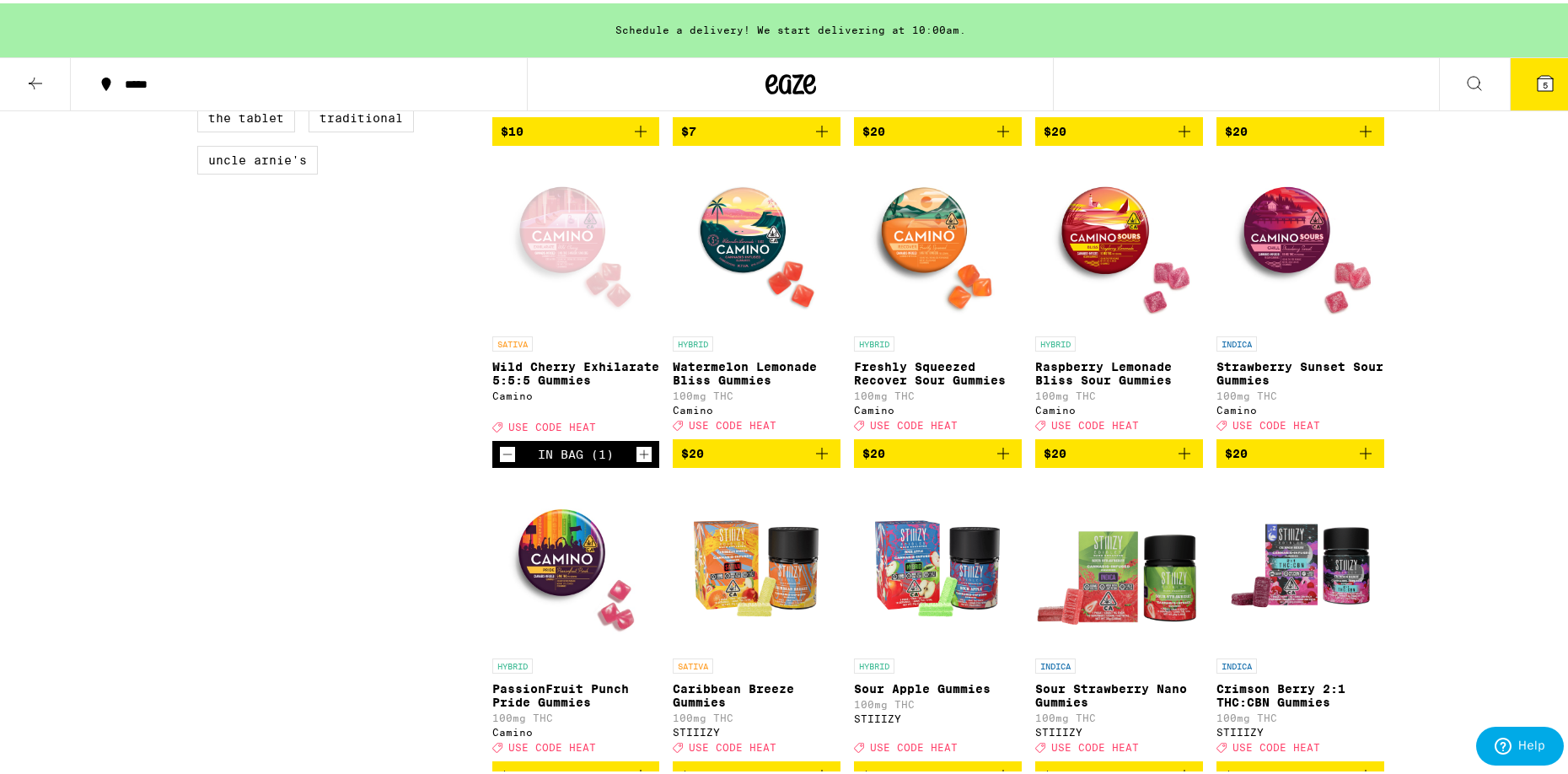 click 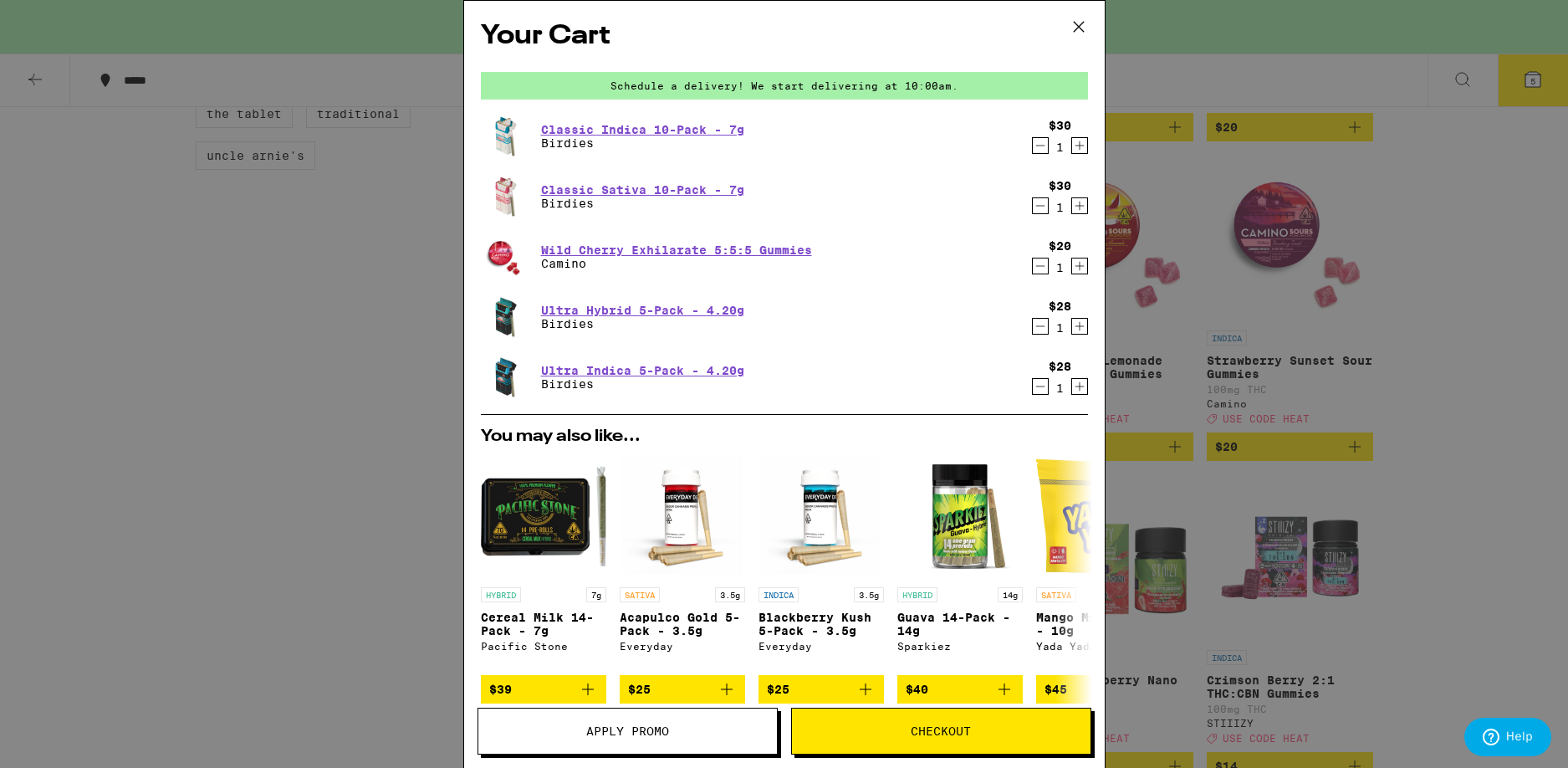 click 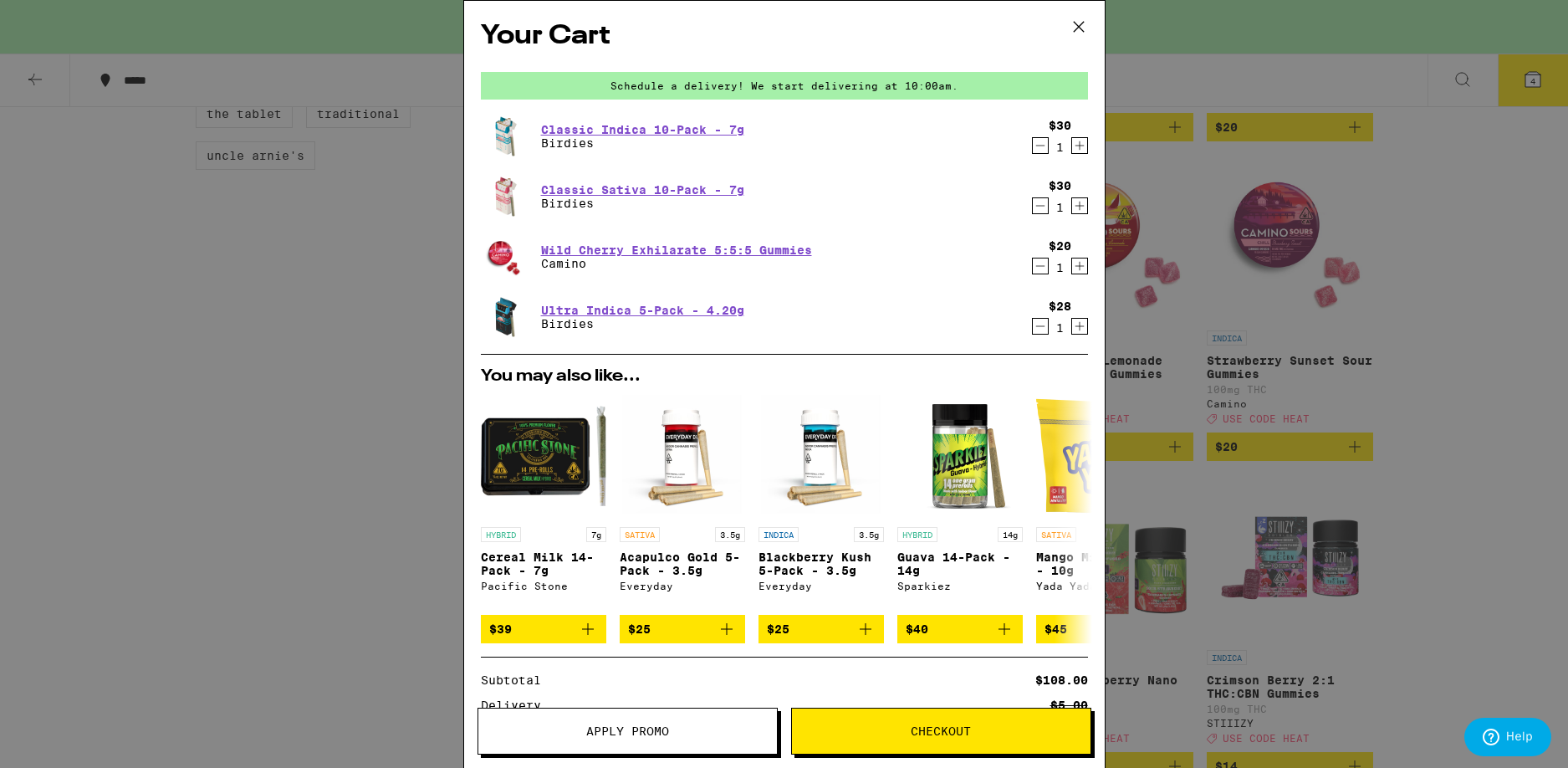 click 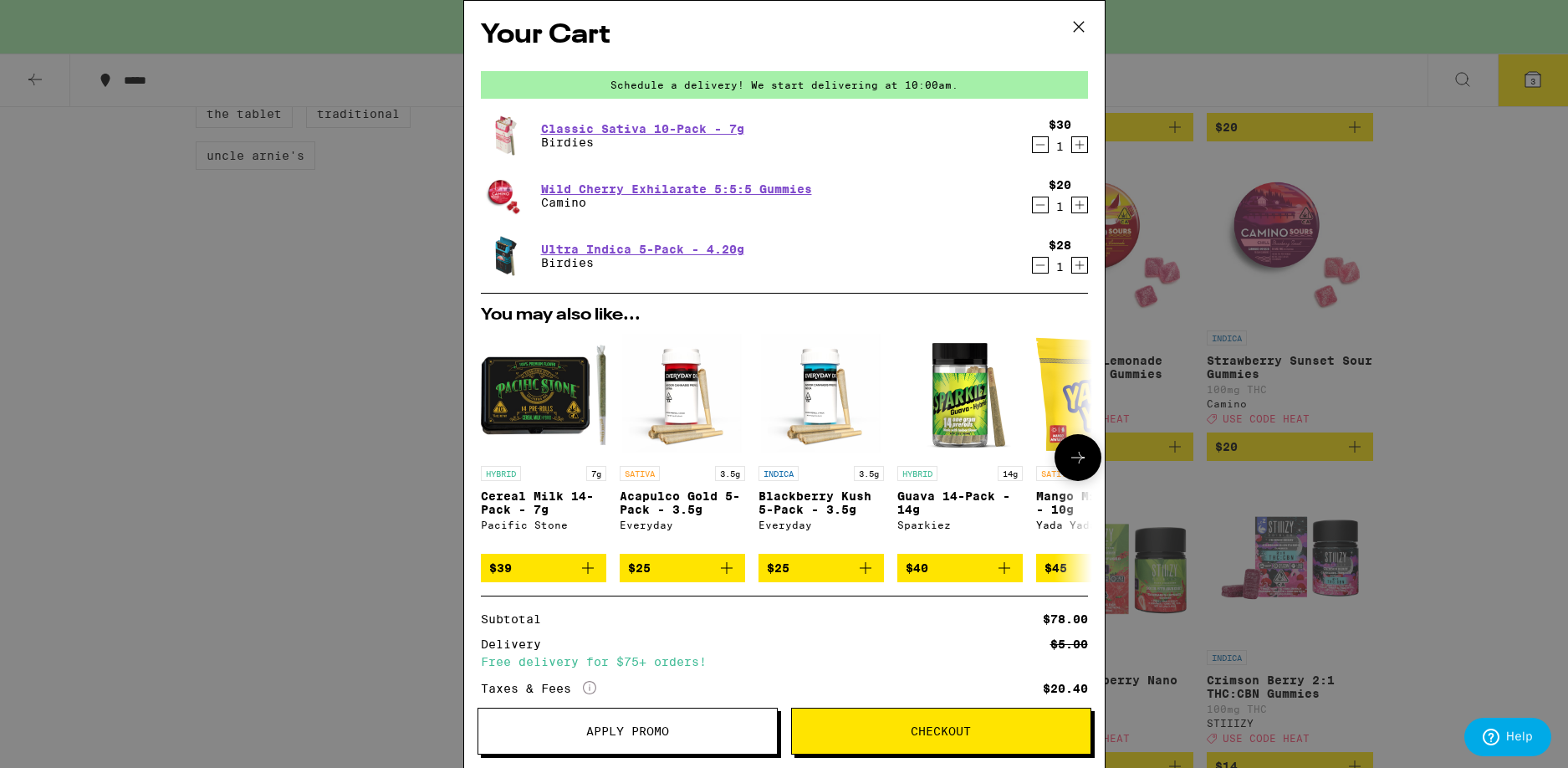 scroll, scrollTop: 0, scrollLeft: 0, axis: both 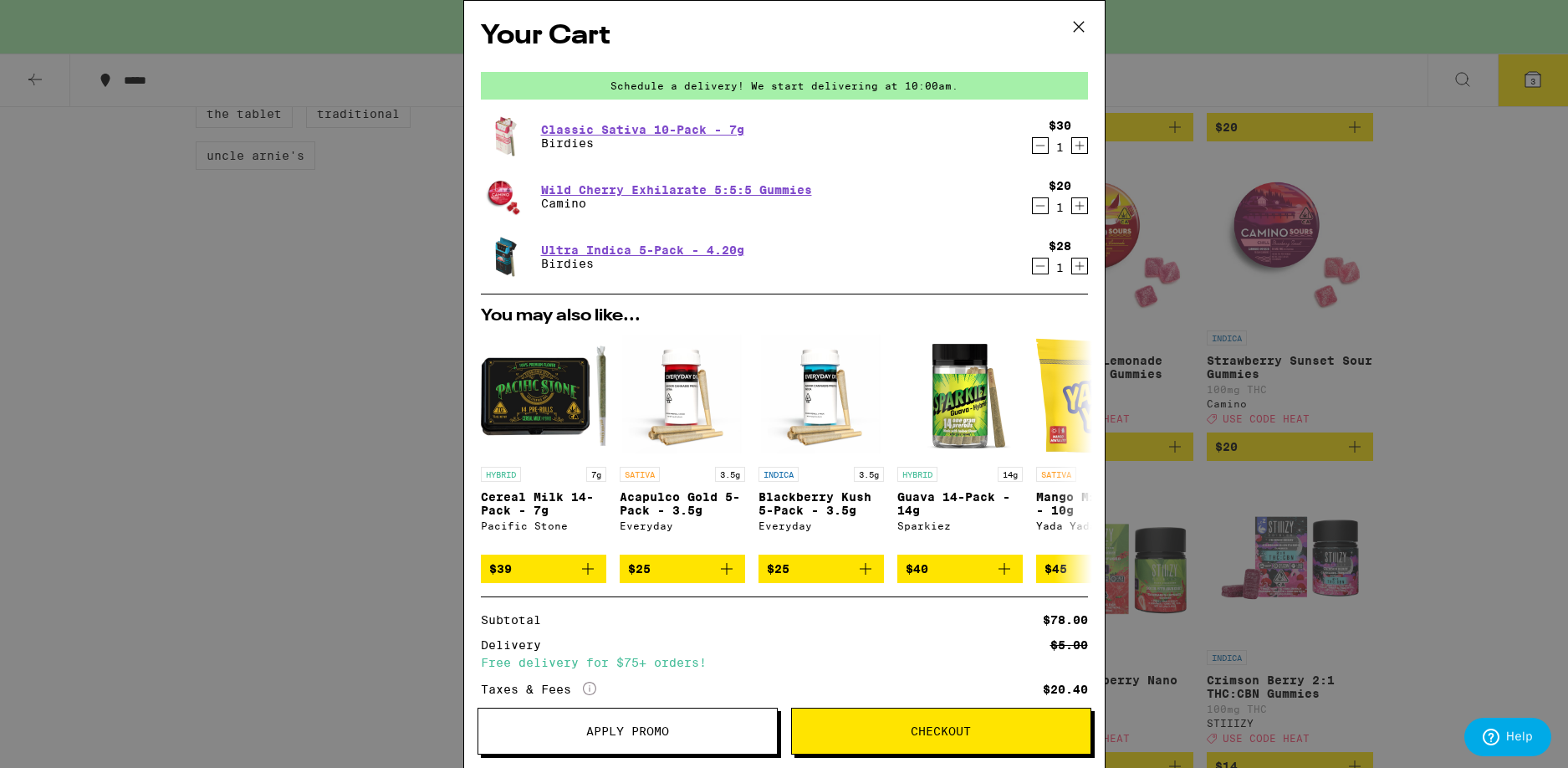 click 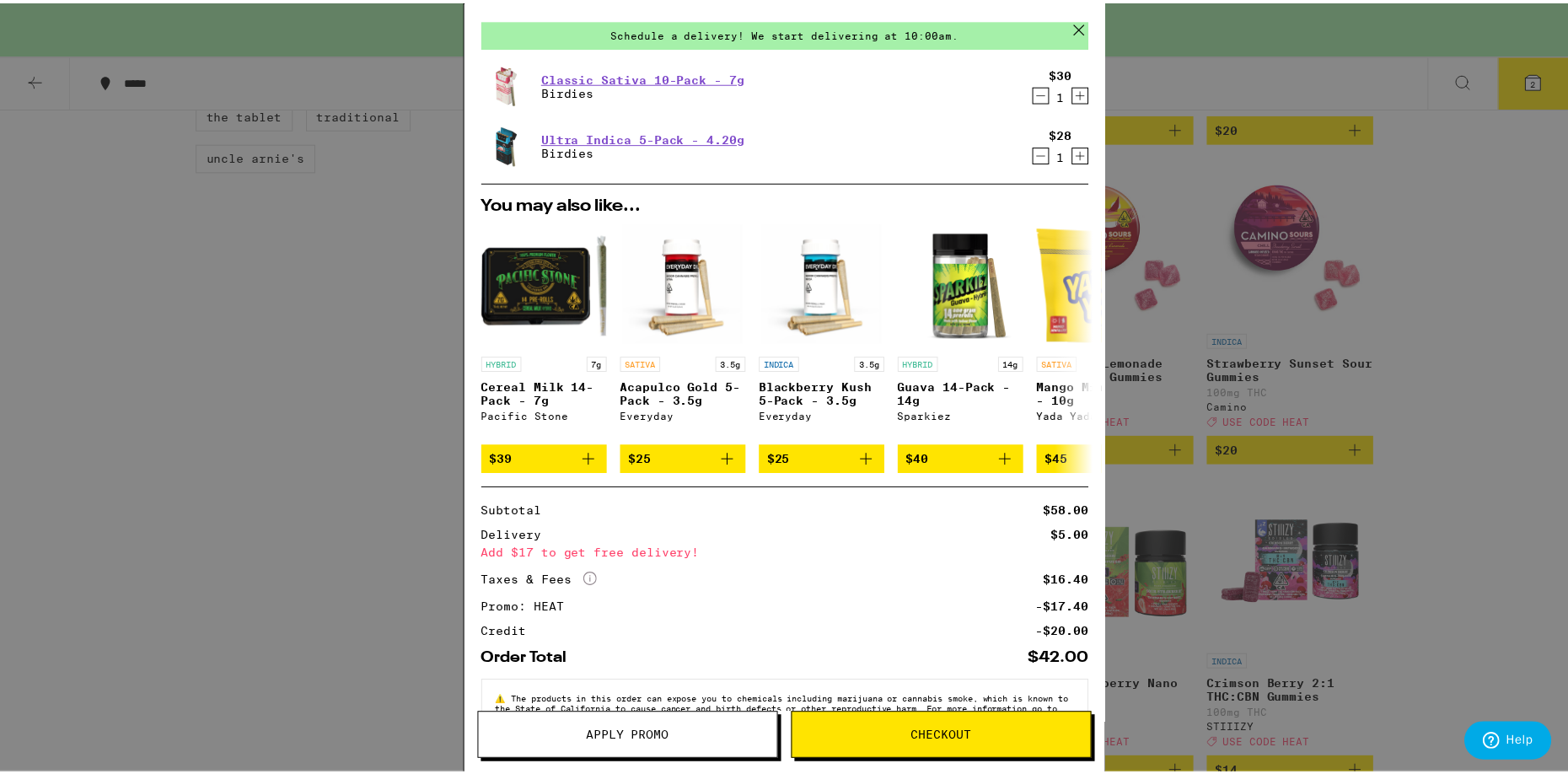 scroll, scrollTop: 113, scrollLeft: 0, axis: vertical 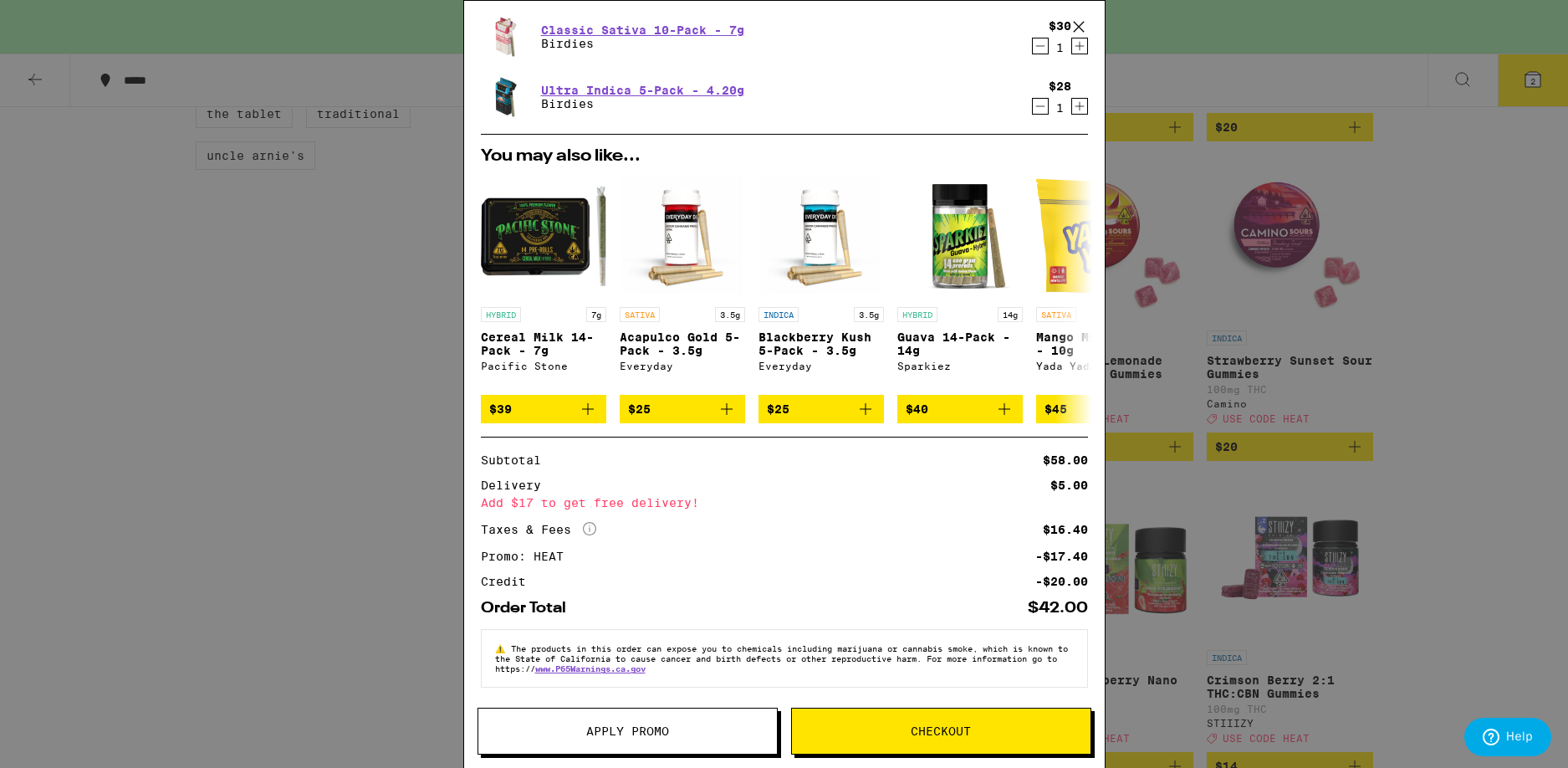 click on "Your Cart Schedule a delivery! We start delivering at [TIME]. Classic Sativa 10-Pack - 7g Birdies $30 1 Ultra Indica 5-Pack - 4.20g Birdies $28 1 You may also like... HYBRID 7g Cereal Milk 14-Pack - 7g Pacific Stone $39 SATIVA 3.5g Acapulco Gold 5-Pack - 3.5g Everyday $25 INDICA 3.5g Blackberry Kush 5-Pack - 3.5g Everyday $25 HYBRID 14g Guava 14-Pack - 14g Sparkiez $40 SATIVA 10g Mango Mintality - 10g Yada Yada $45 HYBRID Harmony Acai Blueberry 2:1 CBG Gummies Kanha $23 HYBRID Raspberry BALANCE 1:1 Gummies PLUS $21 CBD Pomegranate 1:1 THC:CBD Gummies WYLD $20 SATIVA Juicy Peach x Mimosa Live Resin Gummies Lost Farm $22 INDICA 7g King Louis XIII Infused - 7g STIIIZY Deal Created with Sketch. USE CODE HEAT $48 Subtotal $58.00 Delivery $5.00 Add $17 to get free delivery! Taxes & Fees More Info $16.40 Promo: HEAT -$17.40 Credit -$20.00 Order Total $42.00 ⚠️ www.P65Warnings.ca.gov Apply Promo Checkout" at bounding box center (784, 384) 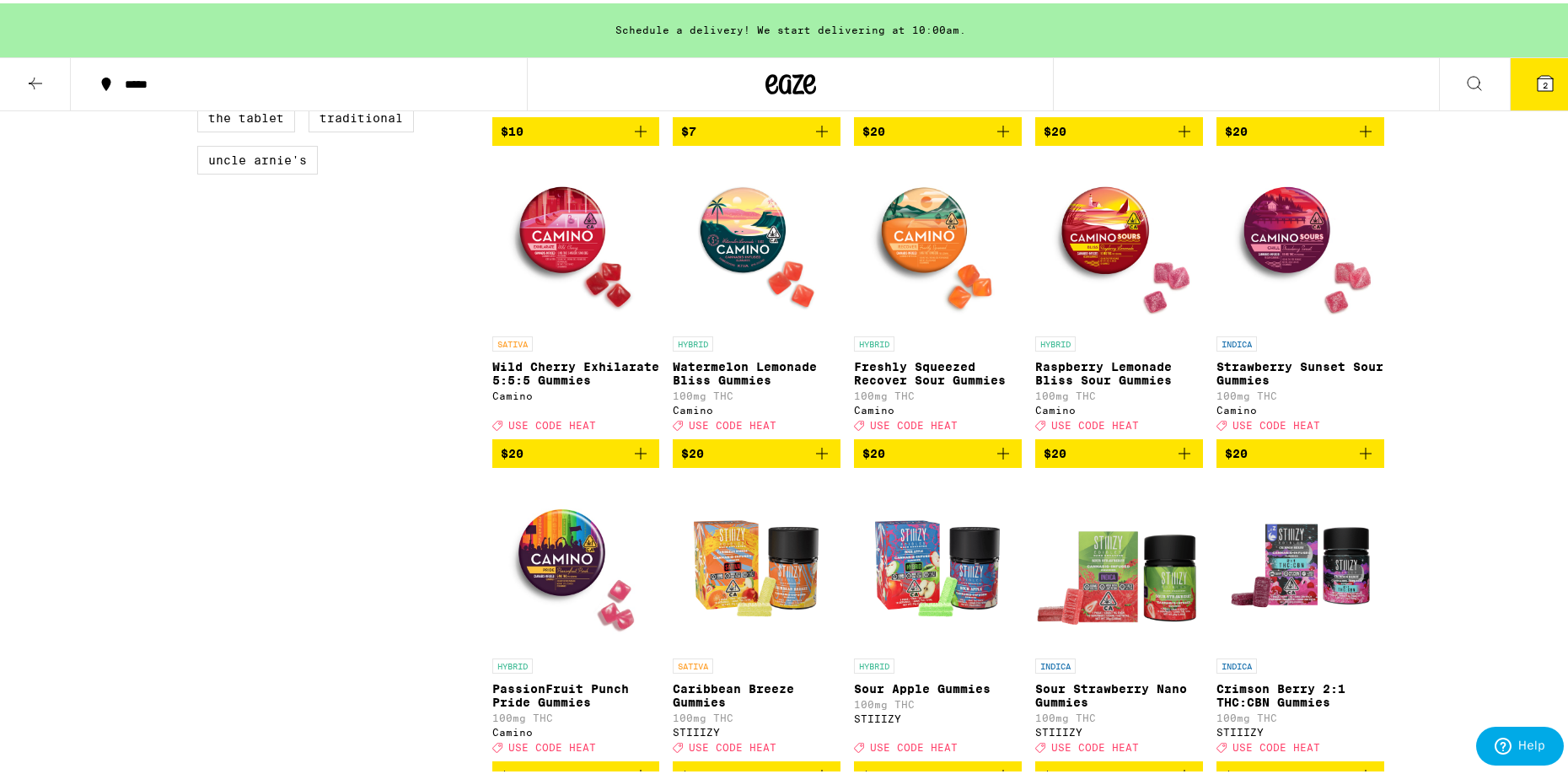 click on "$20" at bounding box center [576, 450] 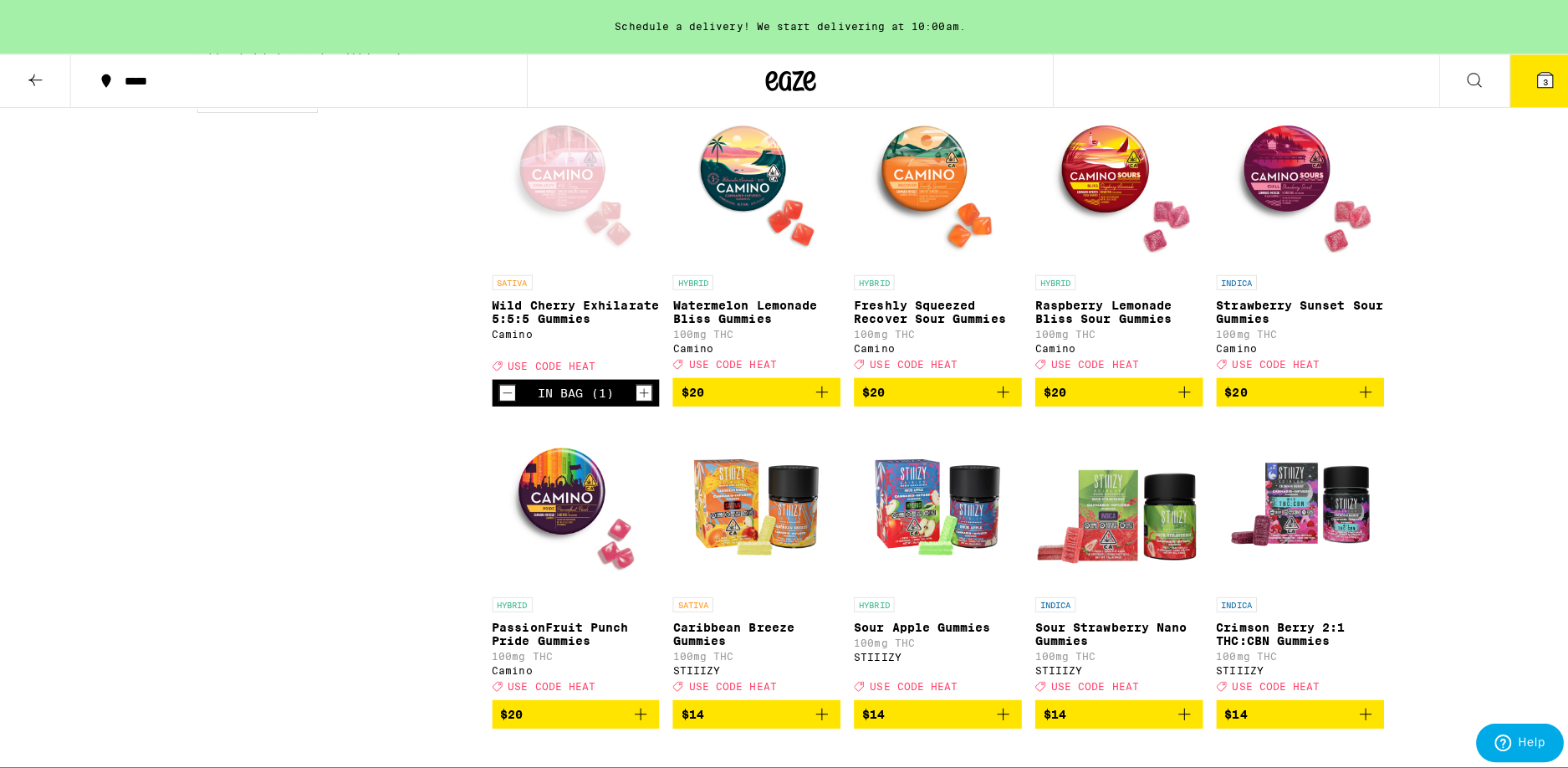 scroll, scrollTop: 1171, scrollLeft: 0, axis: vertical 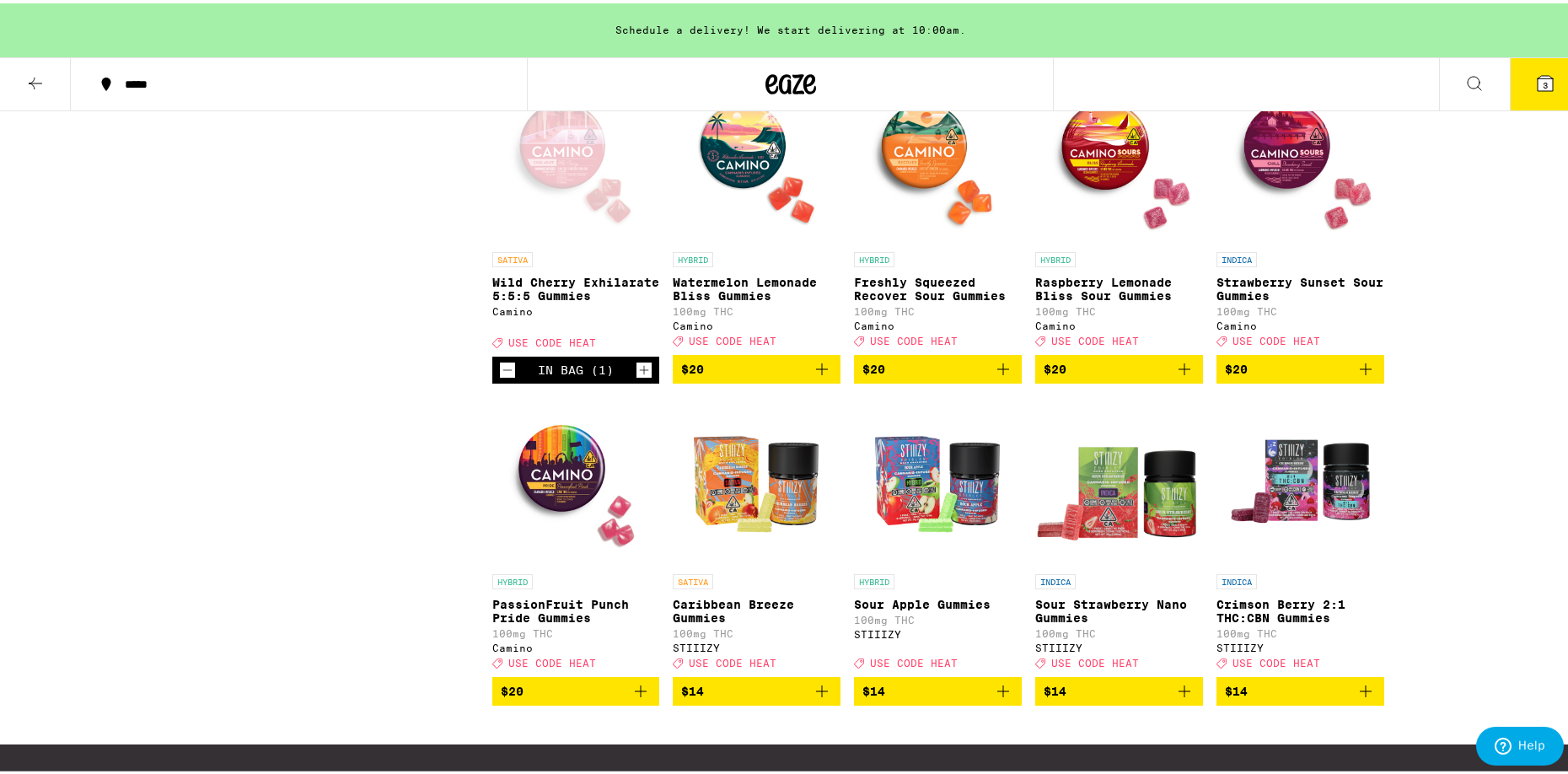 click on "3" at bounding box center (1545, 81) 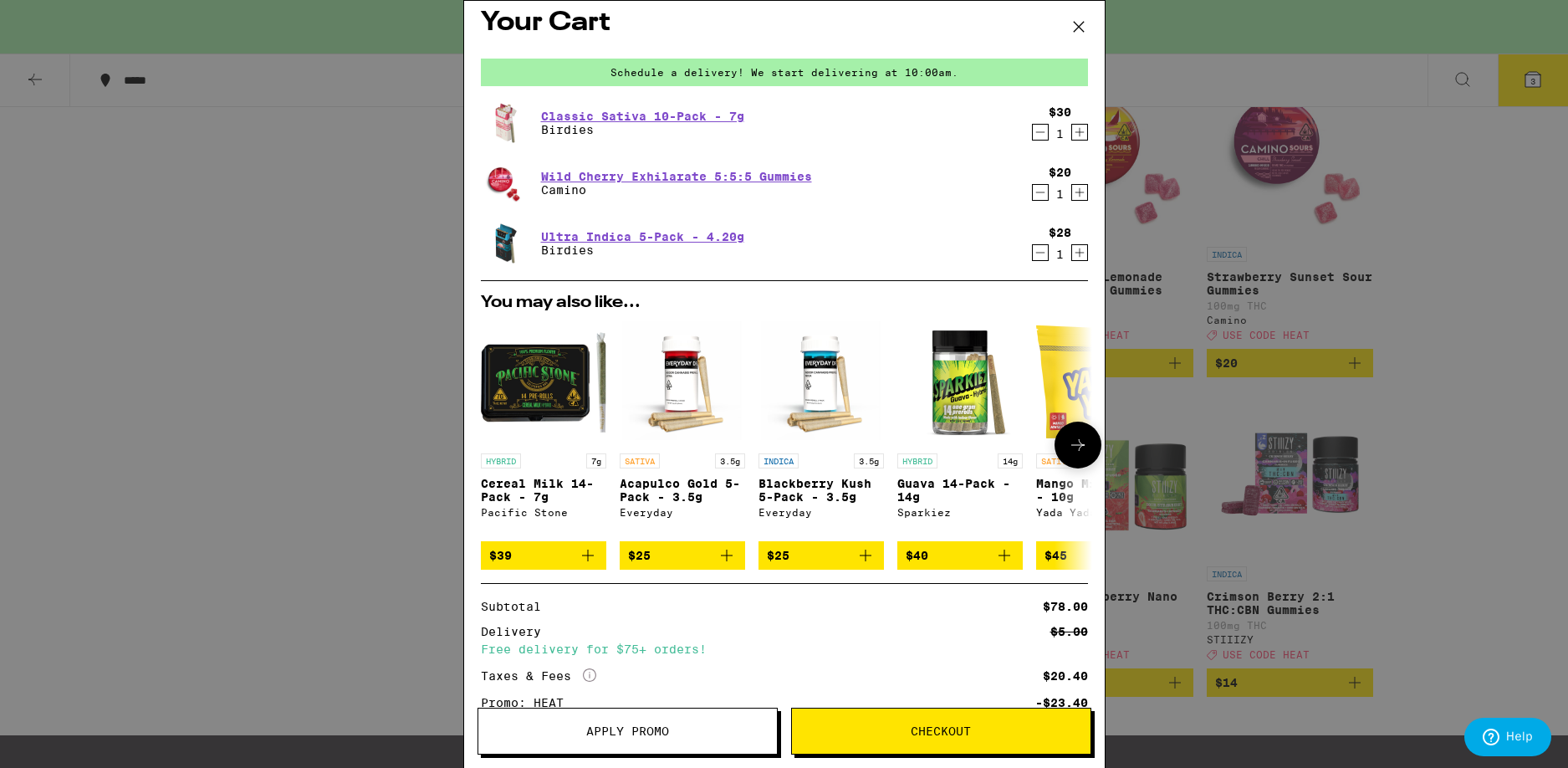 scroll, scrollTop: 0, scrollLeft: 0, axis: both 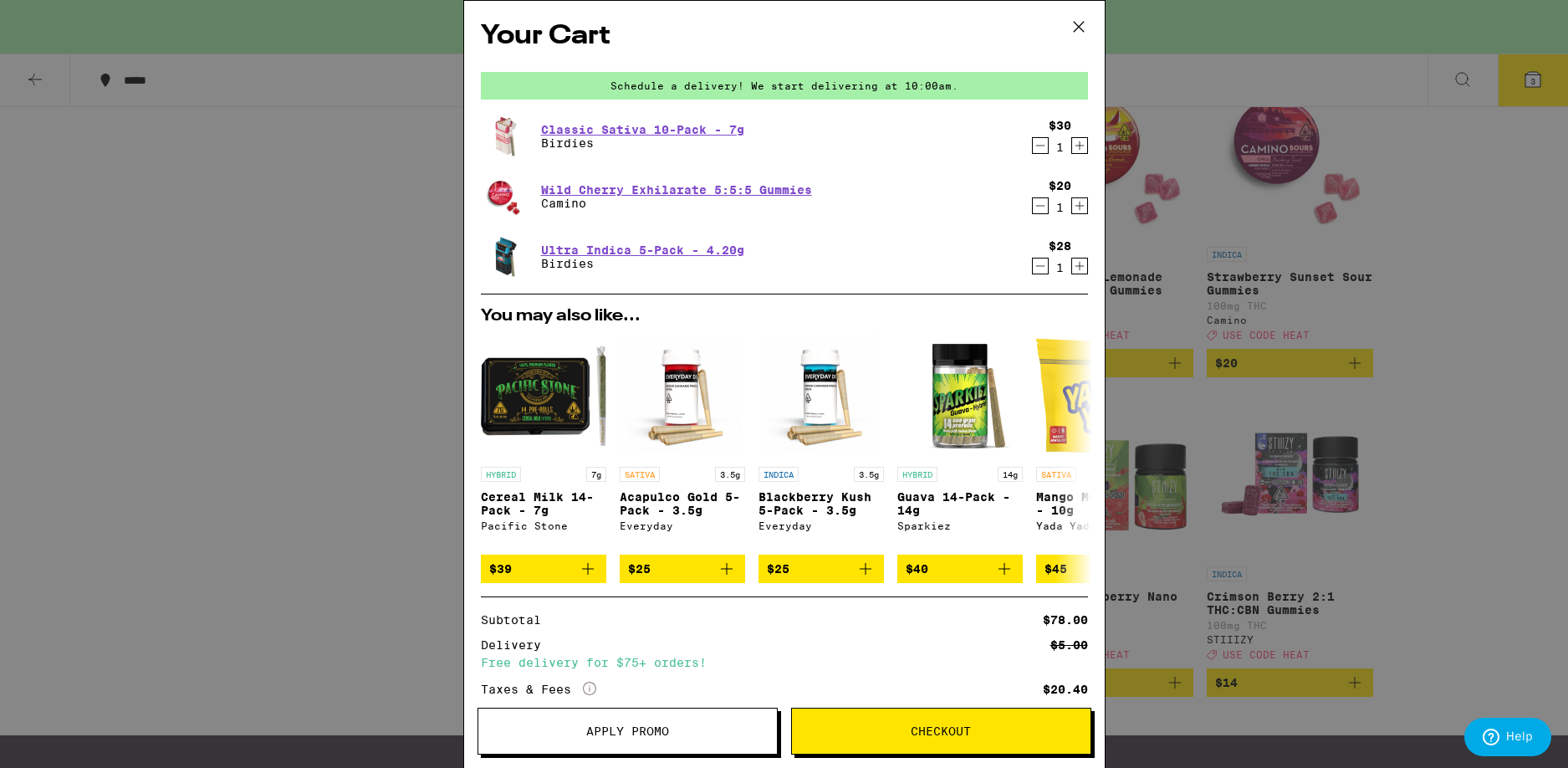 click 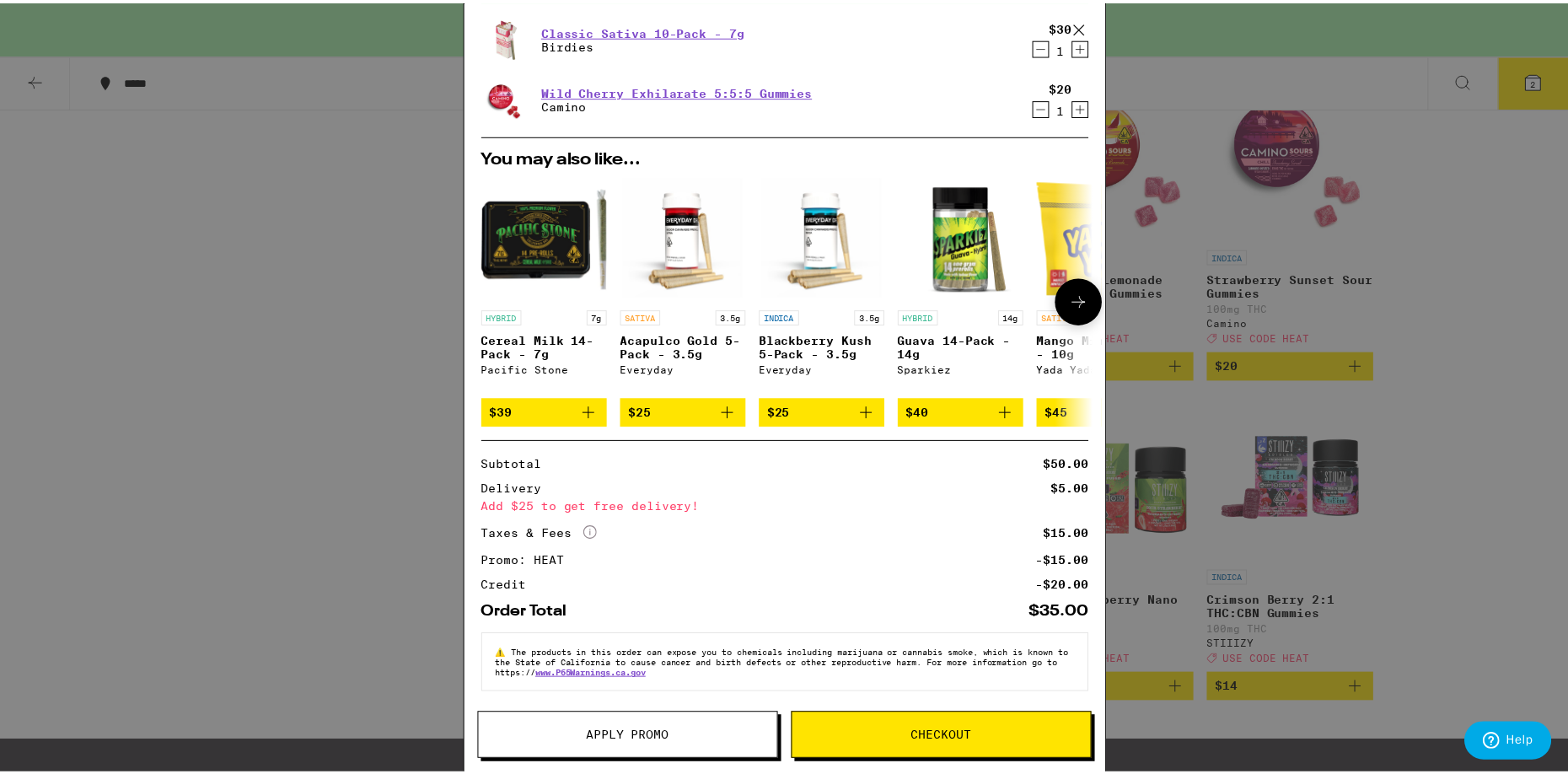 scroll, scrollTop: 0, scrollLeft: 0, axis: both 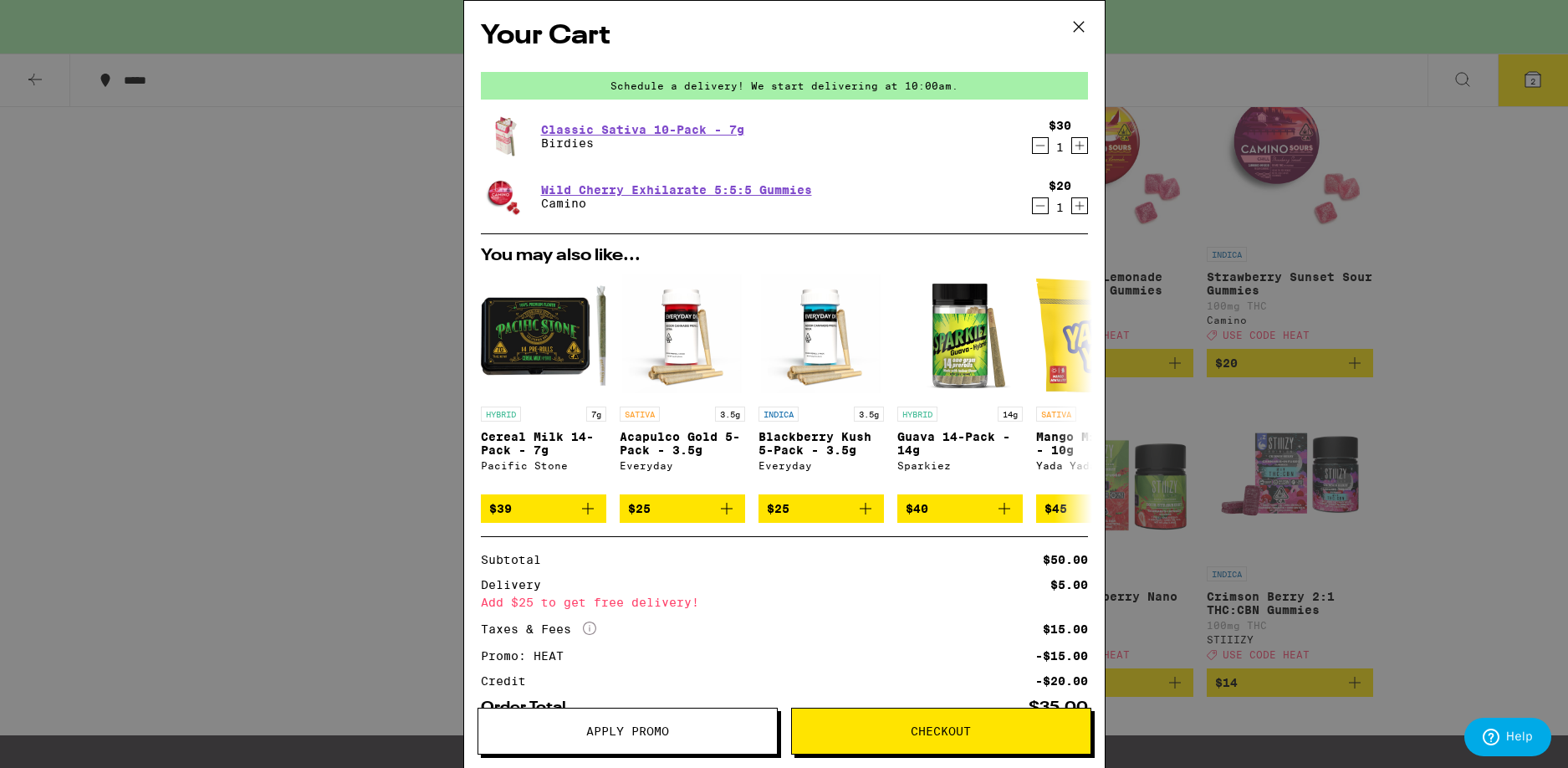 click 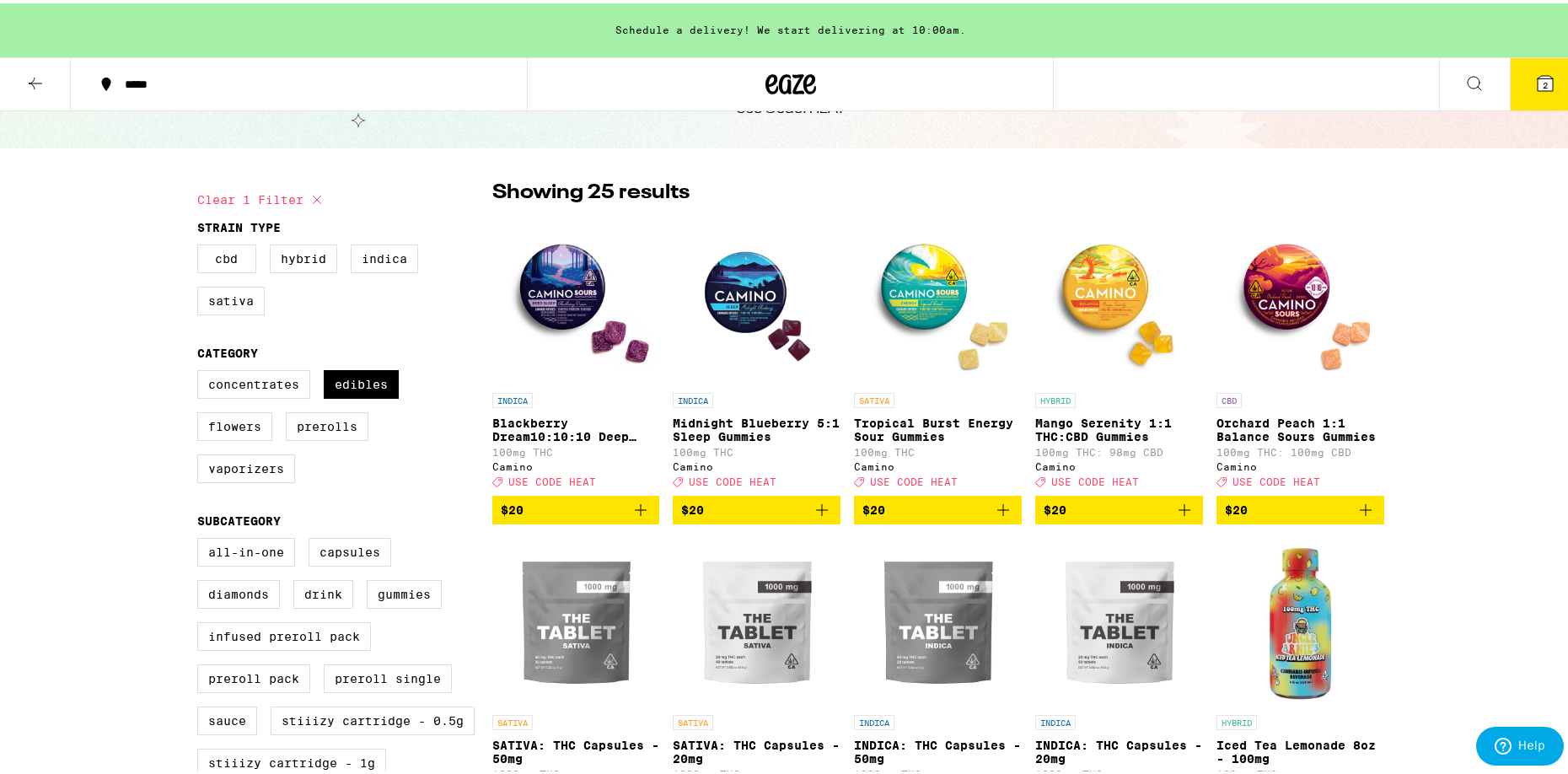 scroll, scrollTop: 0, scrollLeft: 0, axis: both 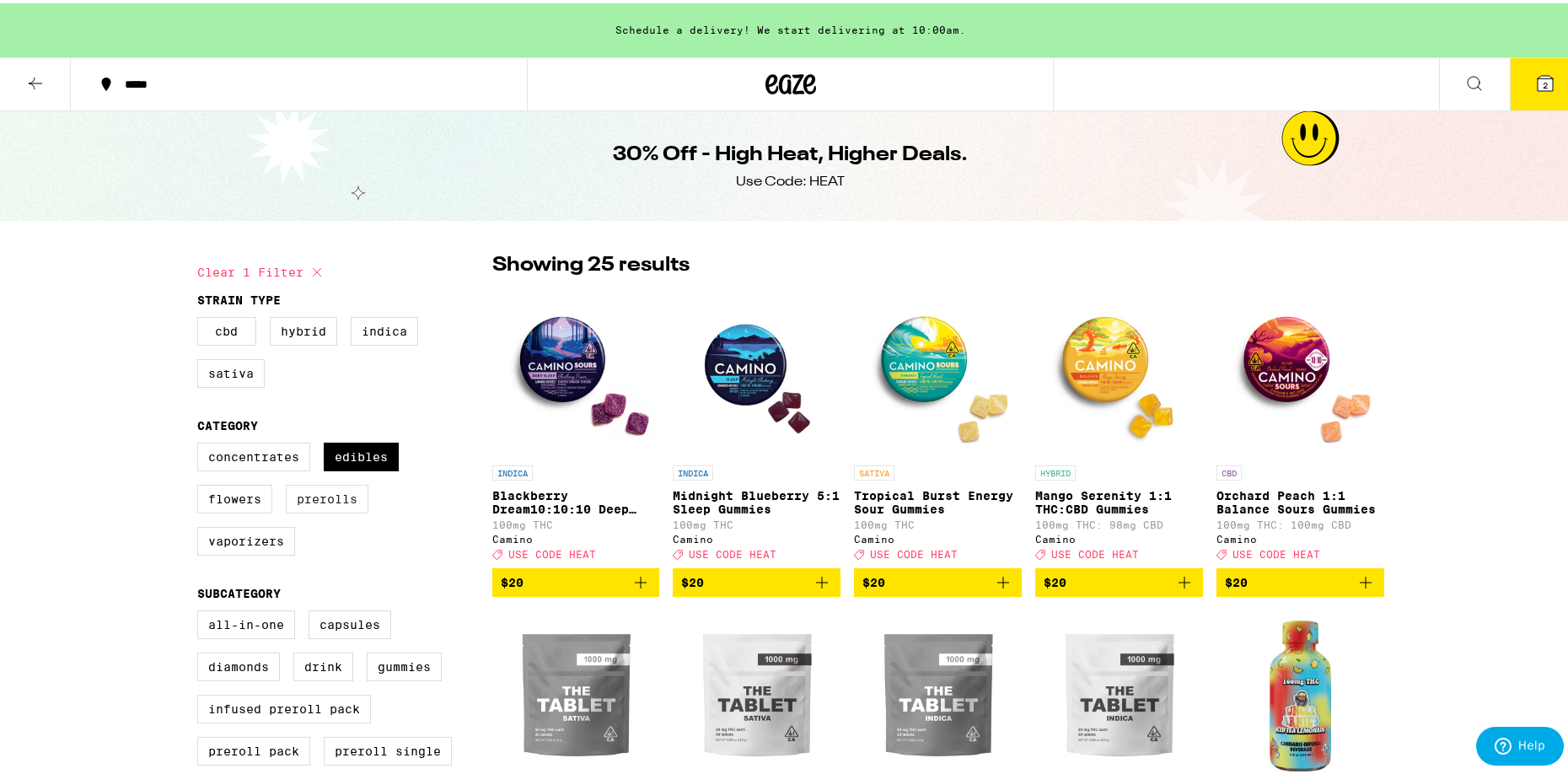 click on "Prerolls" at bounding box center (327, 496) 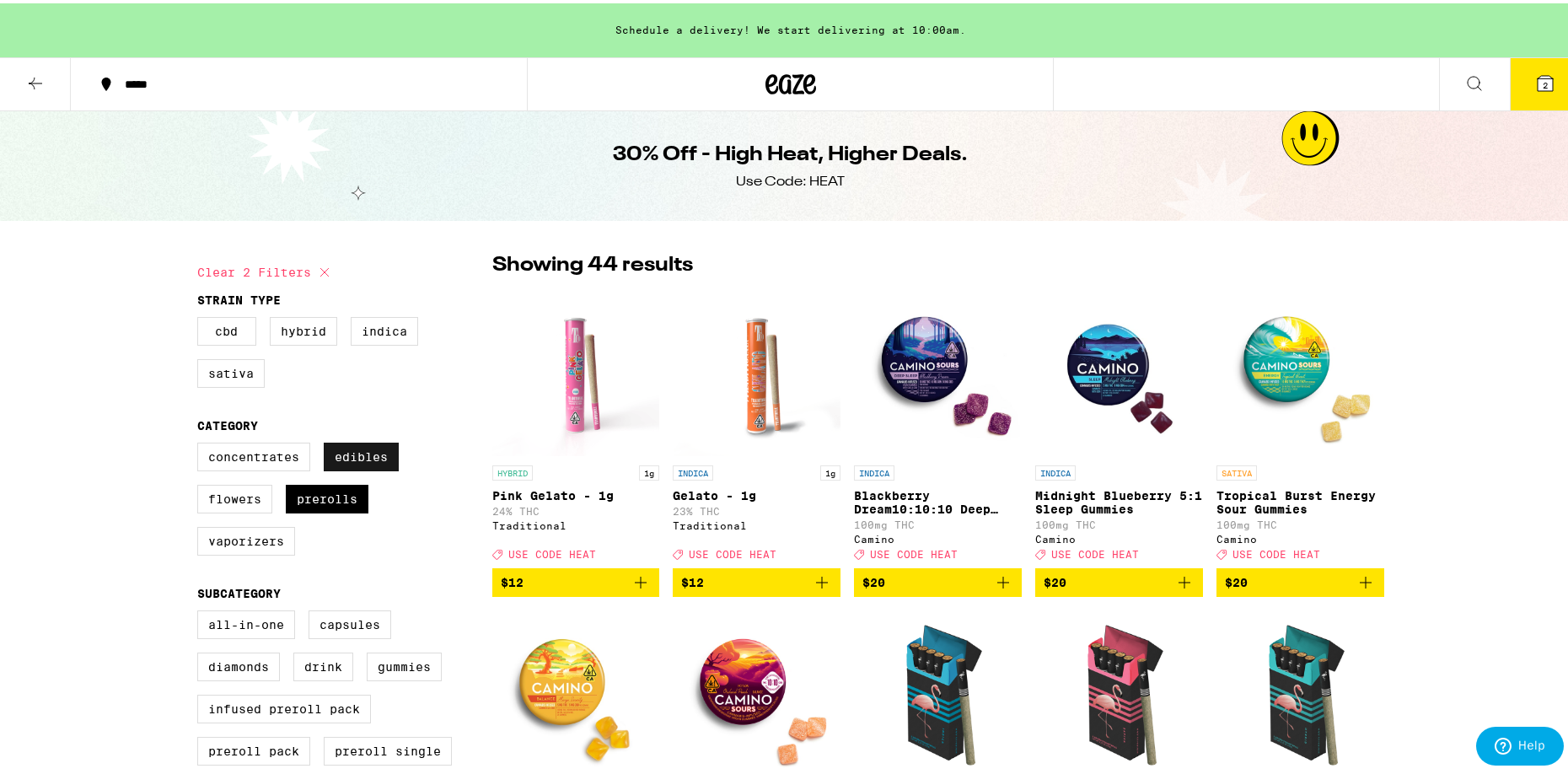 click on "Edibles" at bounding box center (361, 454) 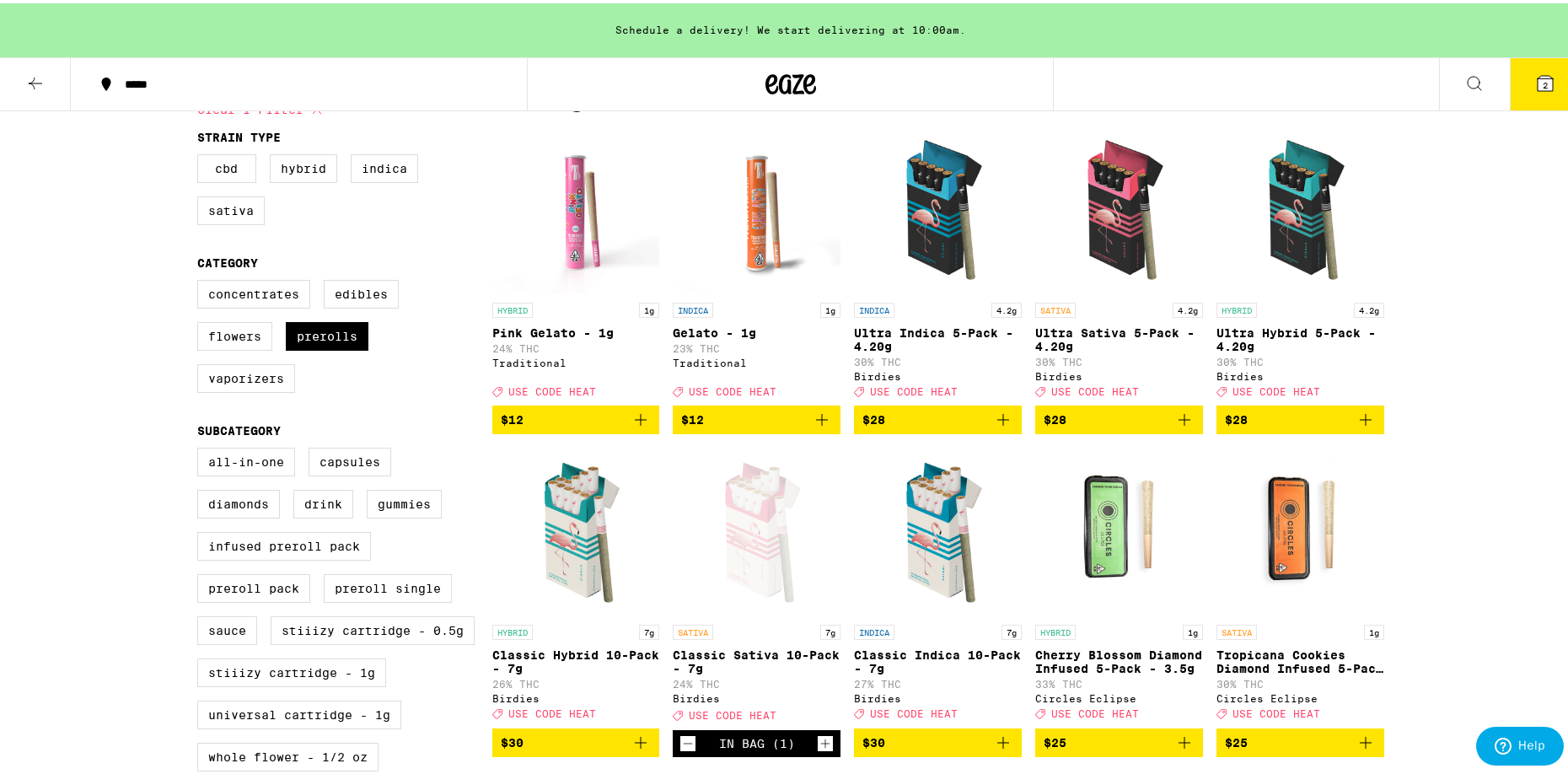scroll, scrollTop: 169, scrollLeft: 0, axis: vertical 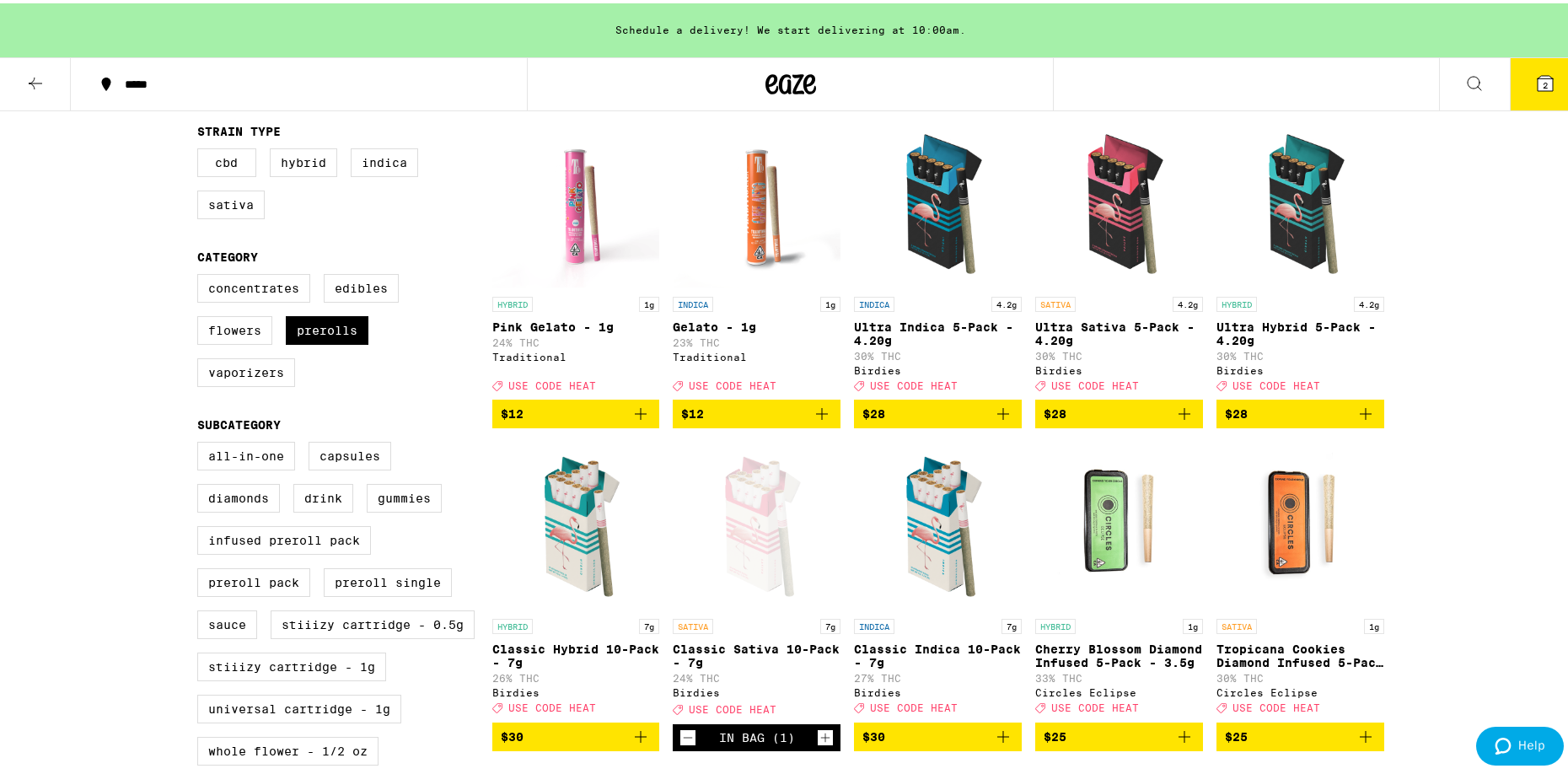 click on "Edibles" at bounding box center [201, 273] 